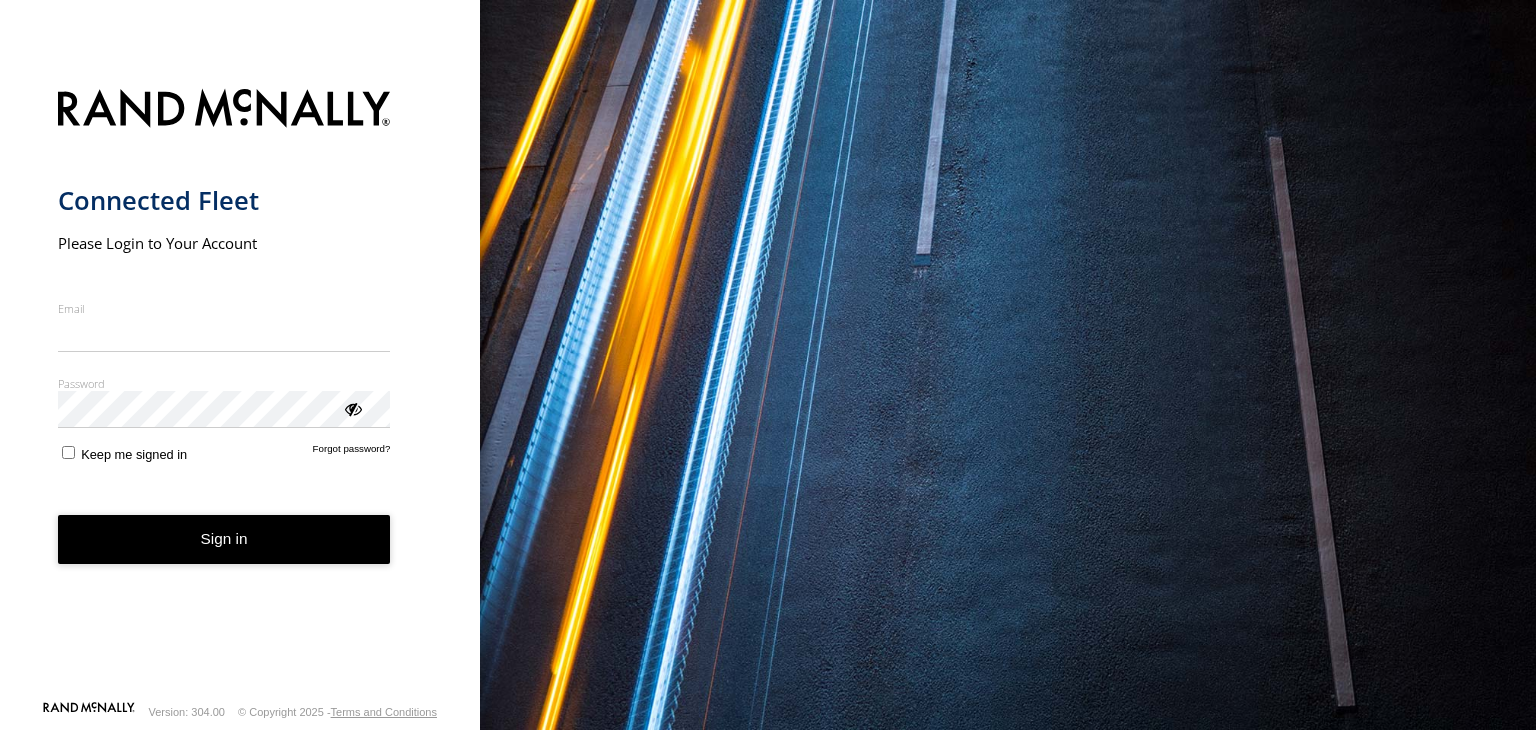scroll, scrollTop: 0, scrollLeft: 0, axis: both 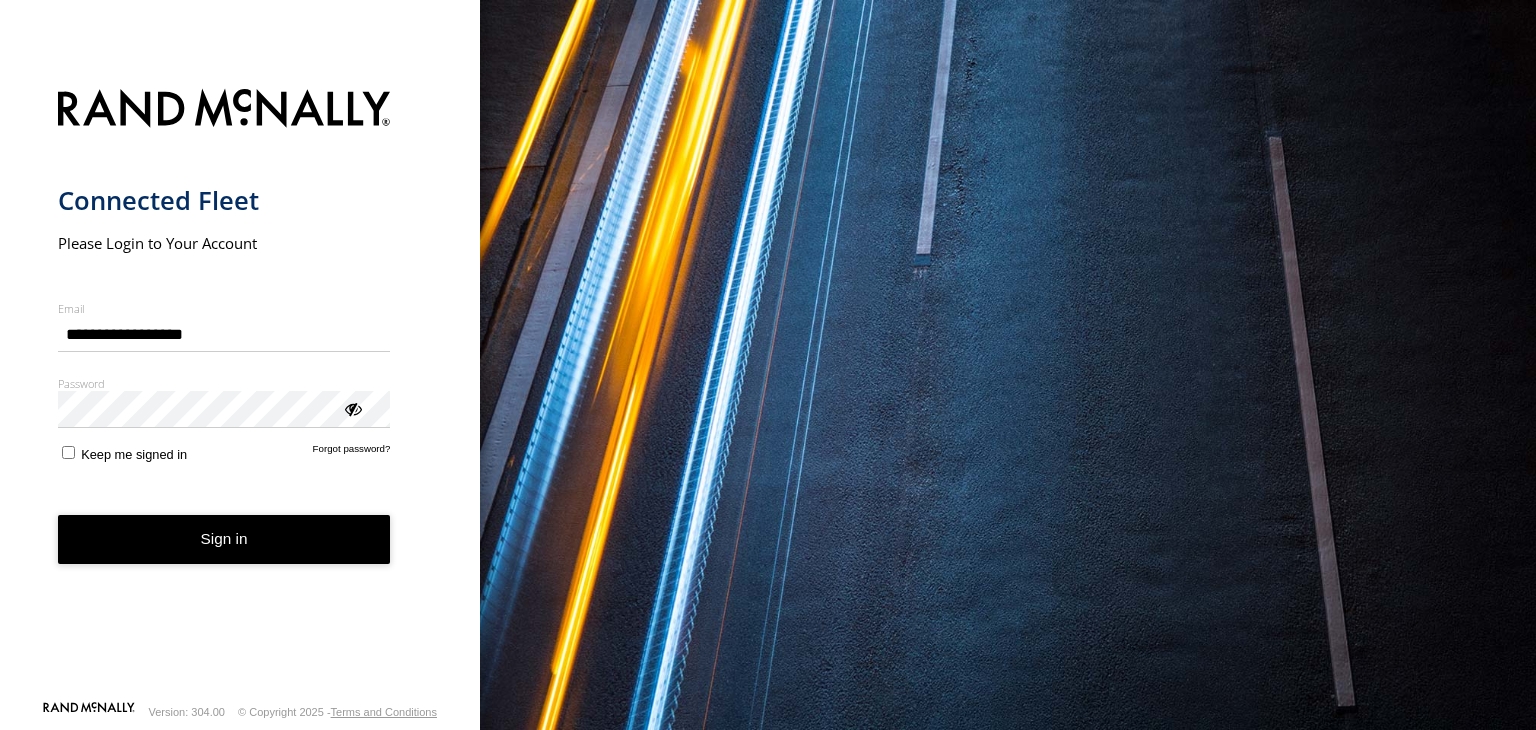 click on "Sign in" at bounding box center (224, 539) 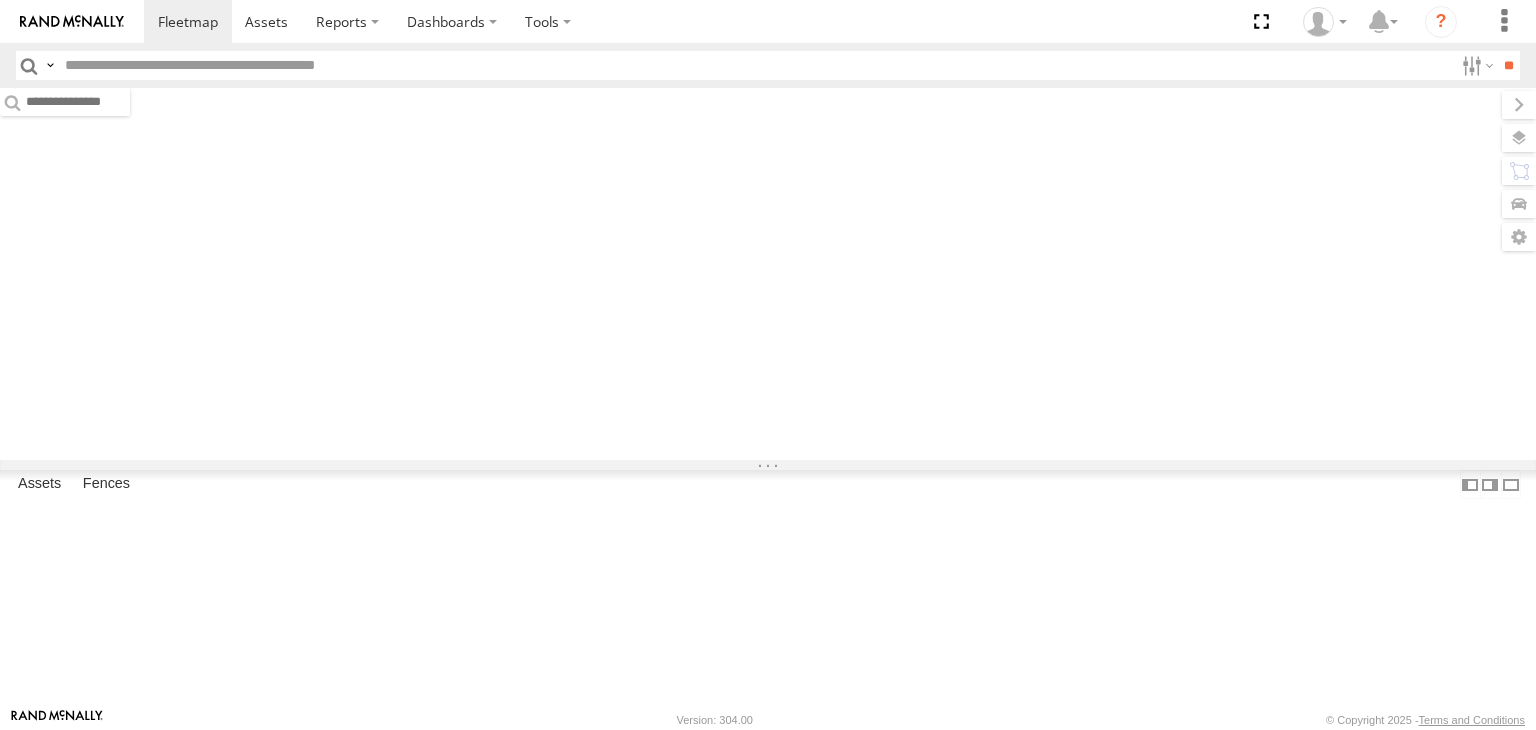 scroll, scrollTop: 0, scrollLeft: 0, axis: both 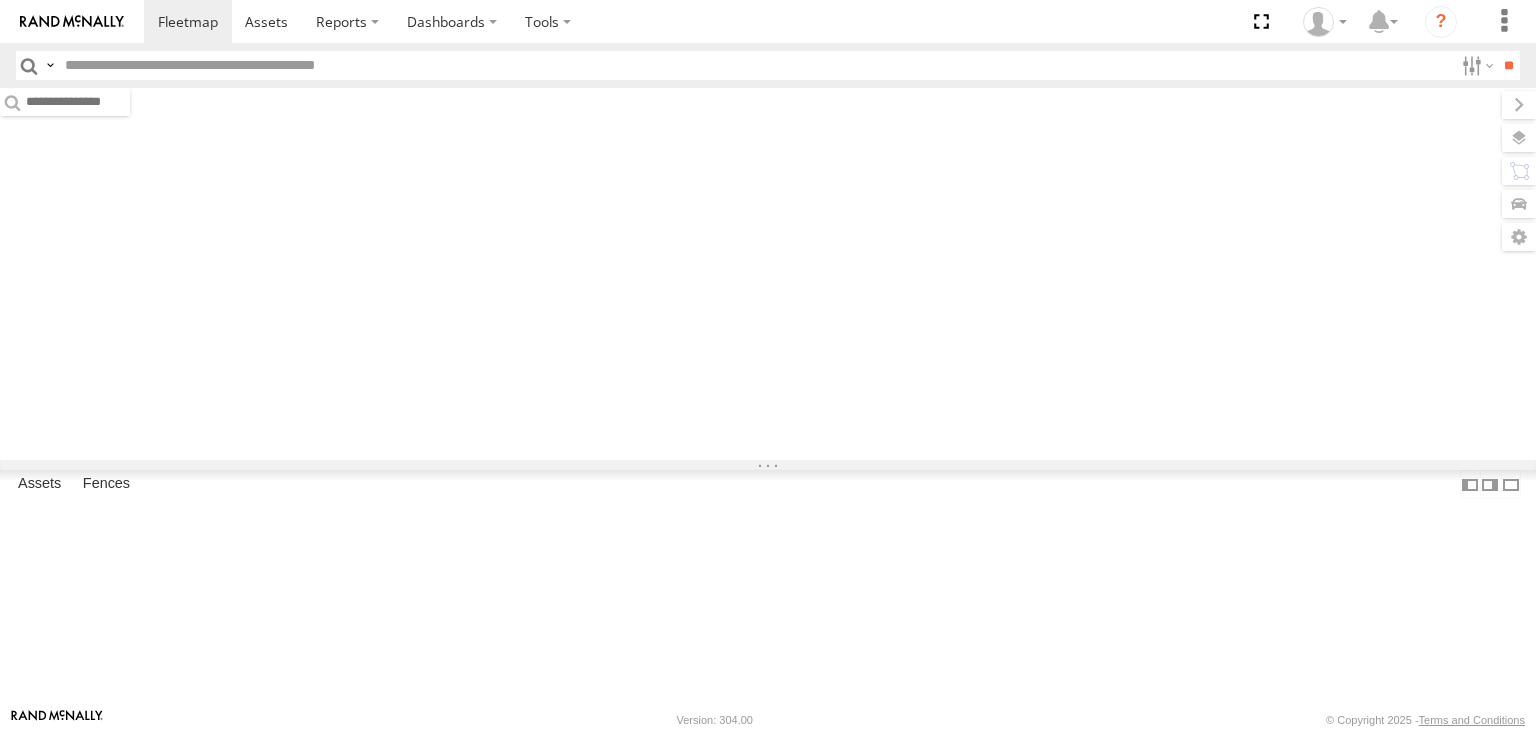 type on "***" 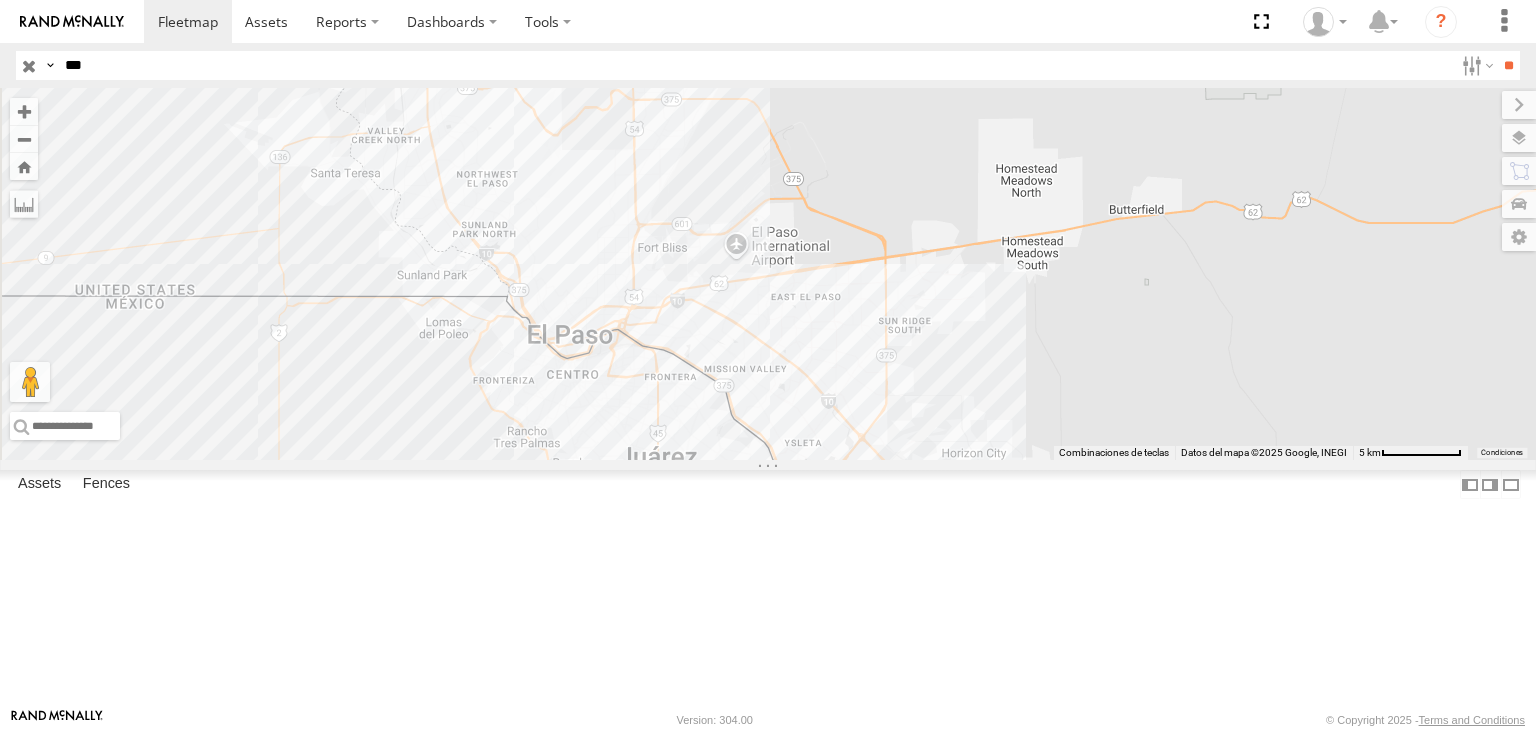 drag, startPoint x: 864, startPoint y: 382, endPoint x: 924, endPoint y: 527, distance: 156.92355 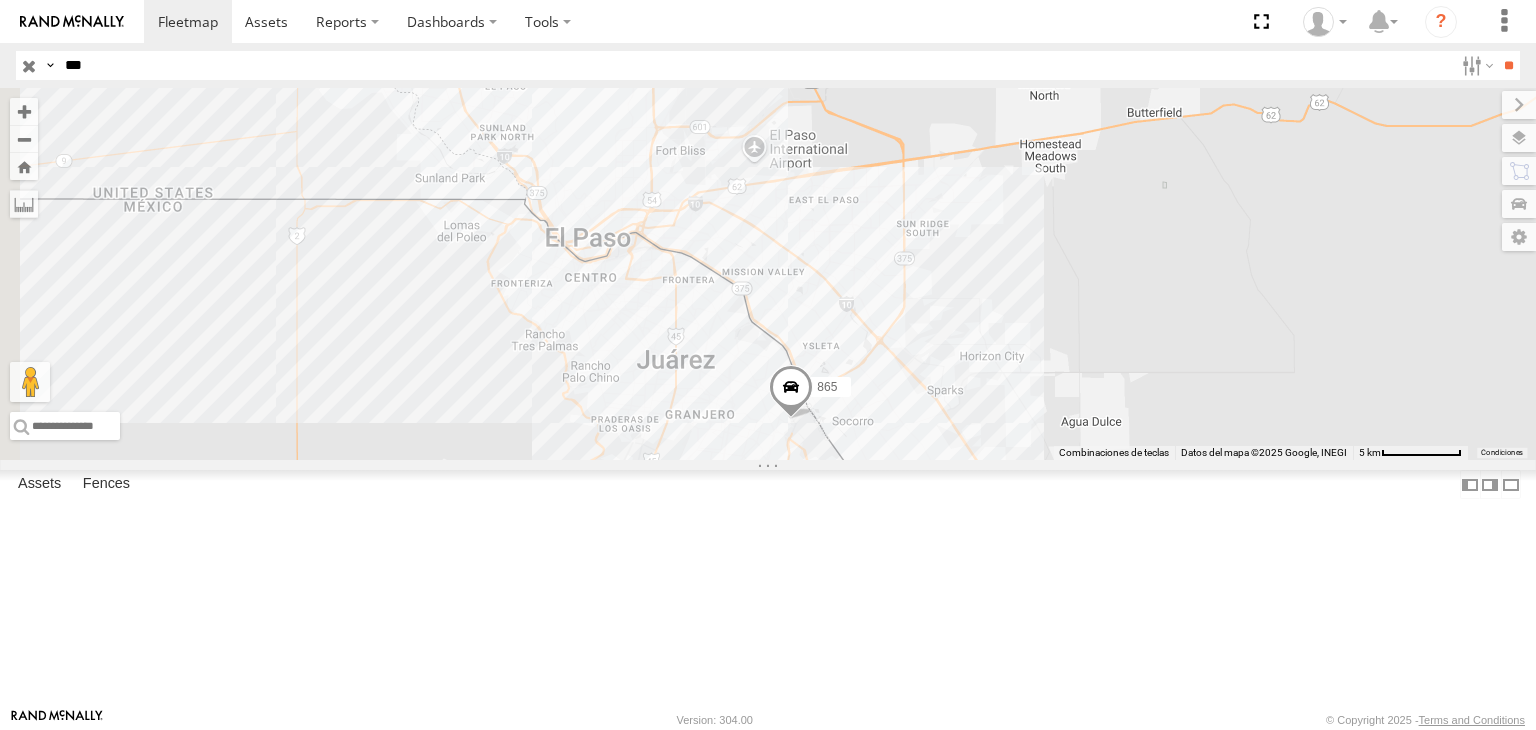 drag, startPoint x: 1031, startPoint y: 537, endPoint x: 1035, endPoint y: 506, distance: 31.257 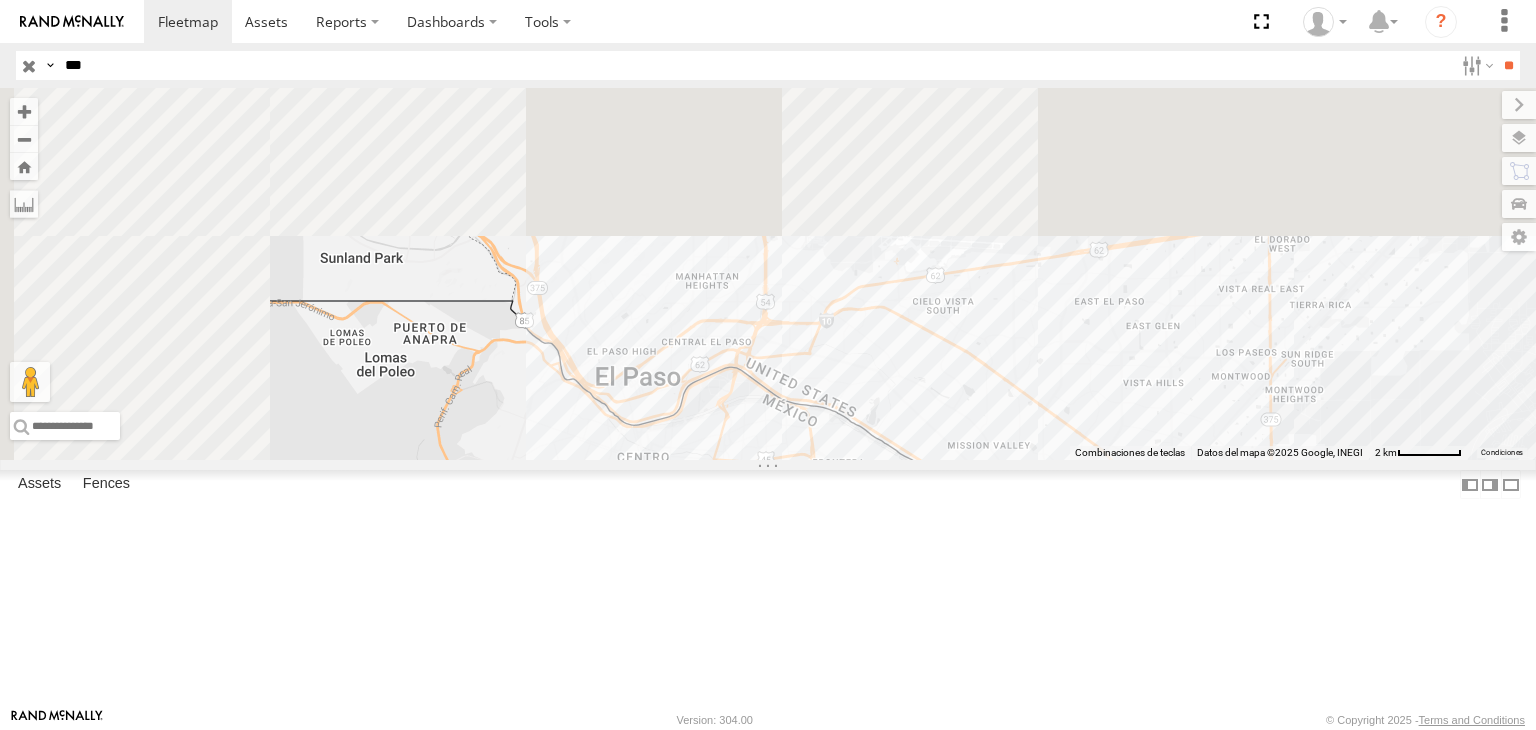 drag, startPoint x: 1043, startPoint y: 333, endPoint x: 1288, endPoint y: 679, distance: 423.9587 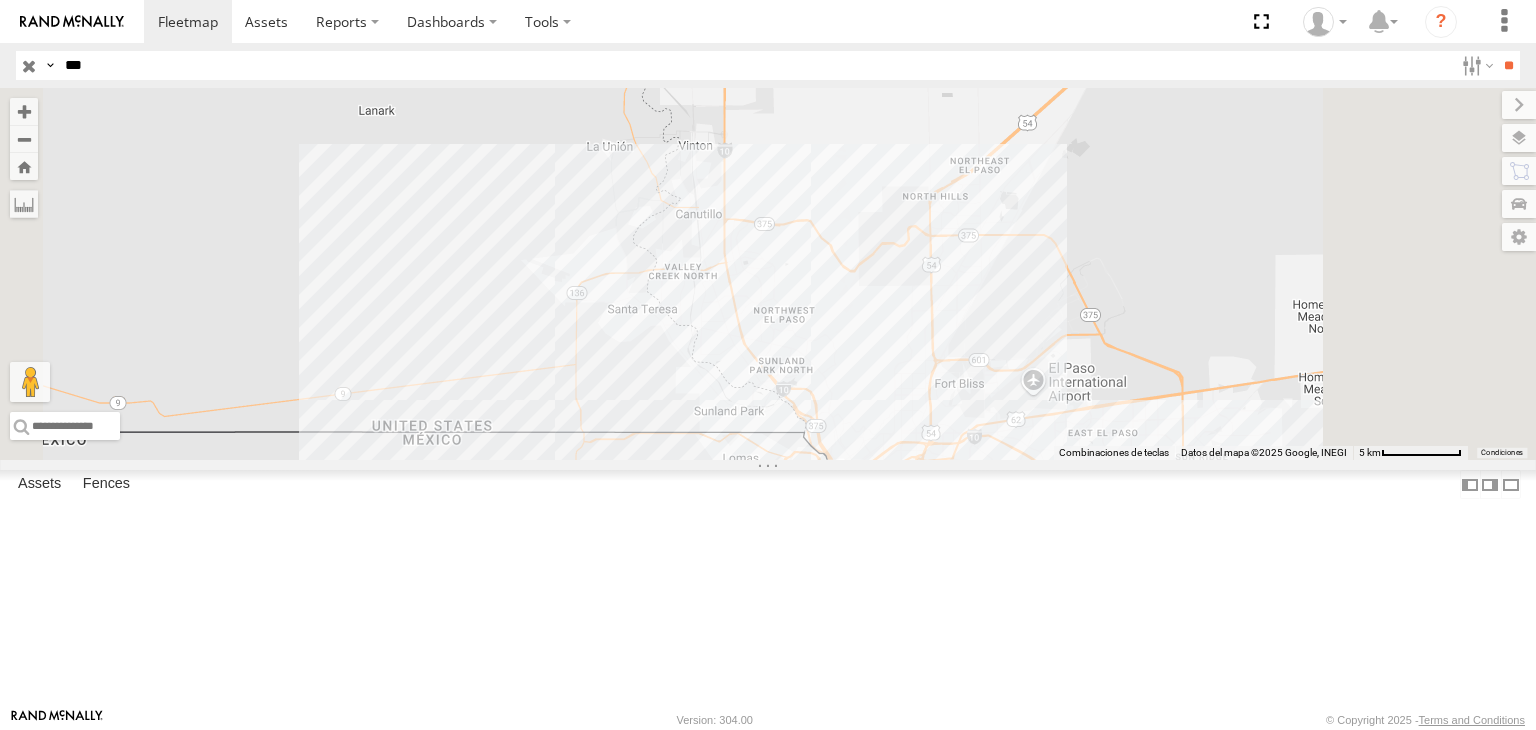 click on "865" at bounding box center (768, 274) 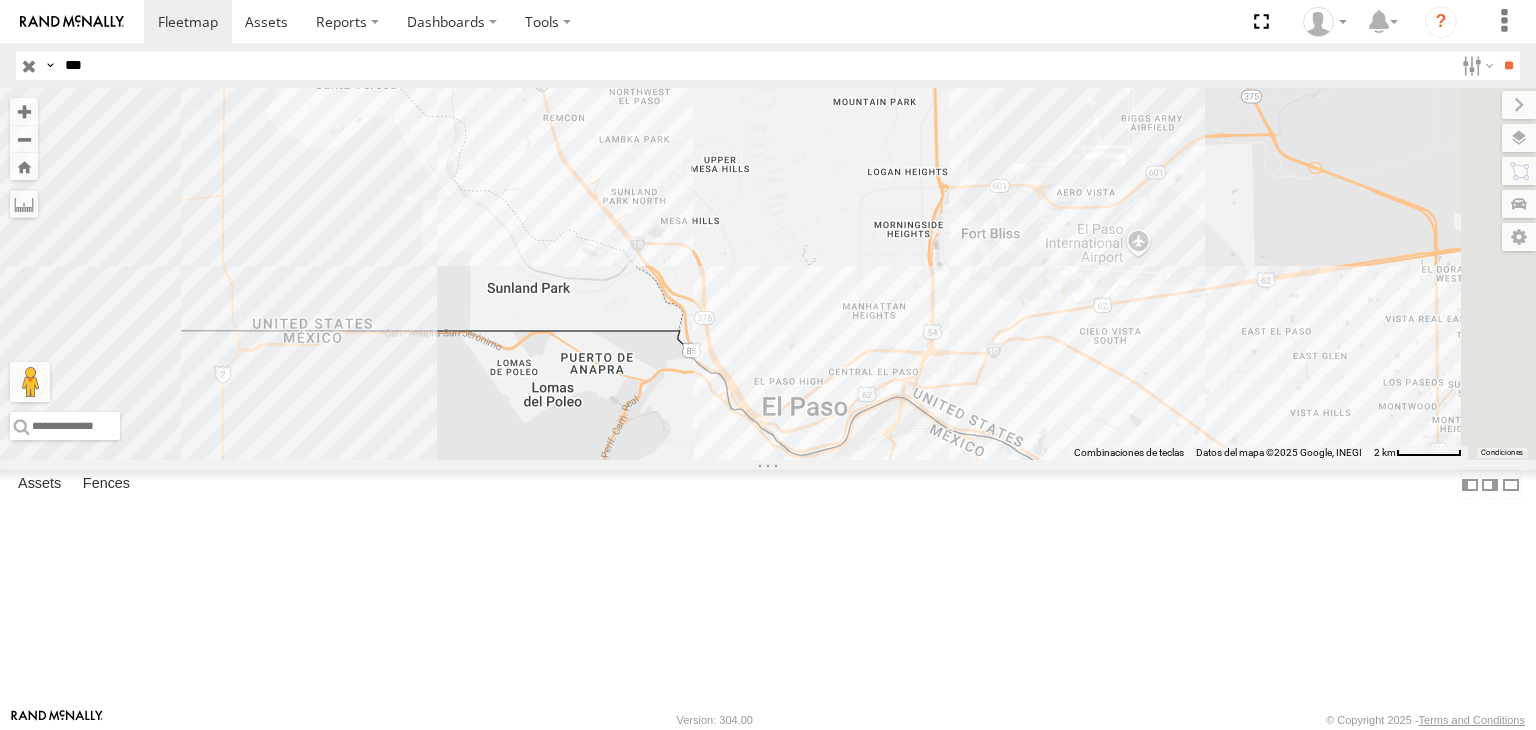 click at bounding box center (29, 65) 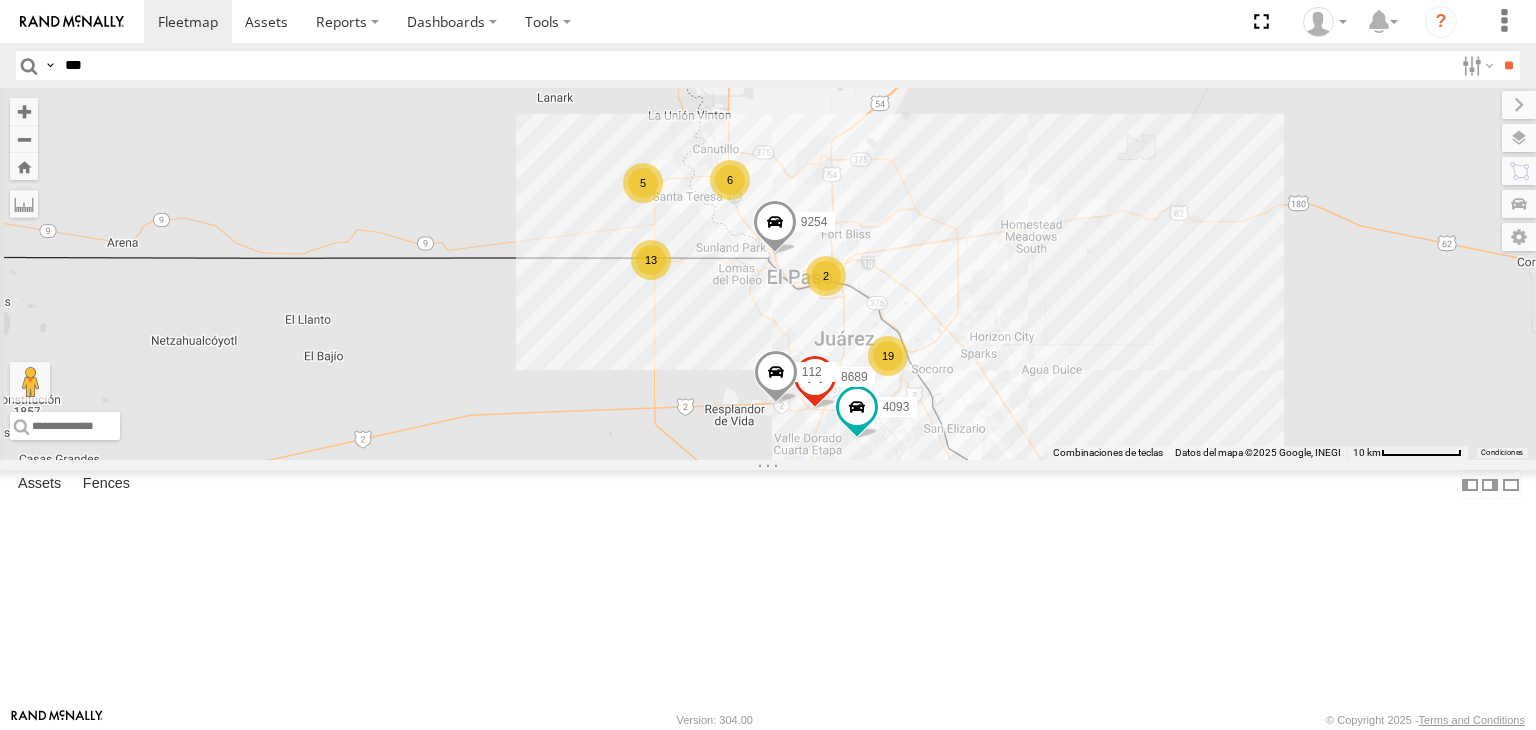 drag, startPoint x: 998, startPoint y: 363, endPoint x: 996, endPoint y: 434, distance: 71.02816 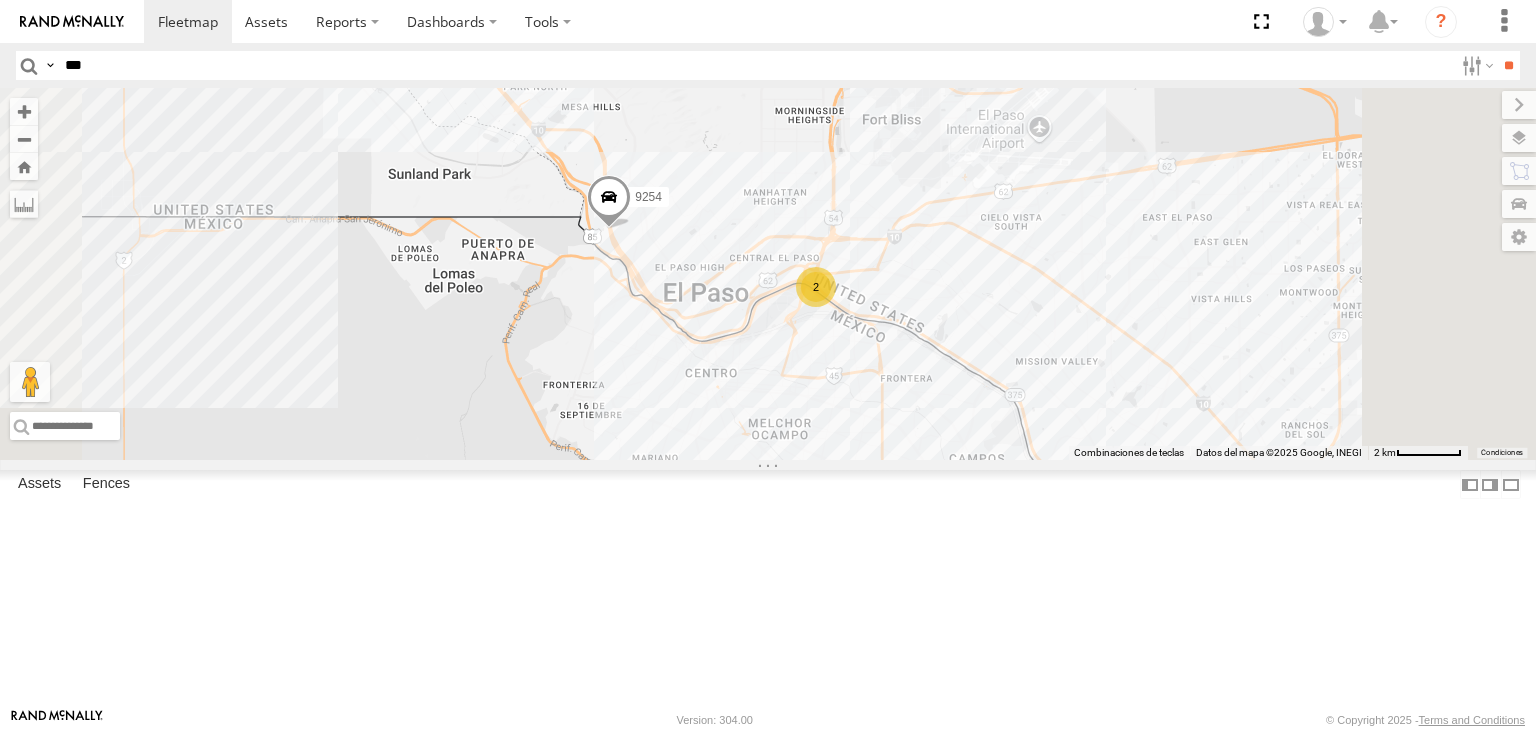 drag, startPoint x: 987, startPoint y: 619, endPoint x: 882, endPoint y: 465, distance: 186.38937 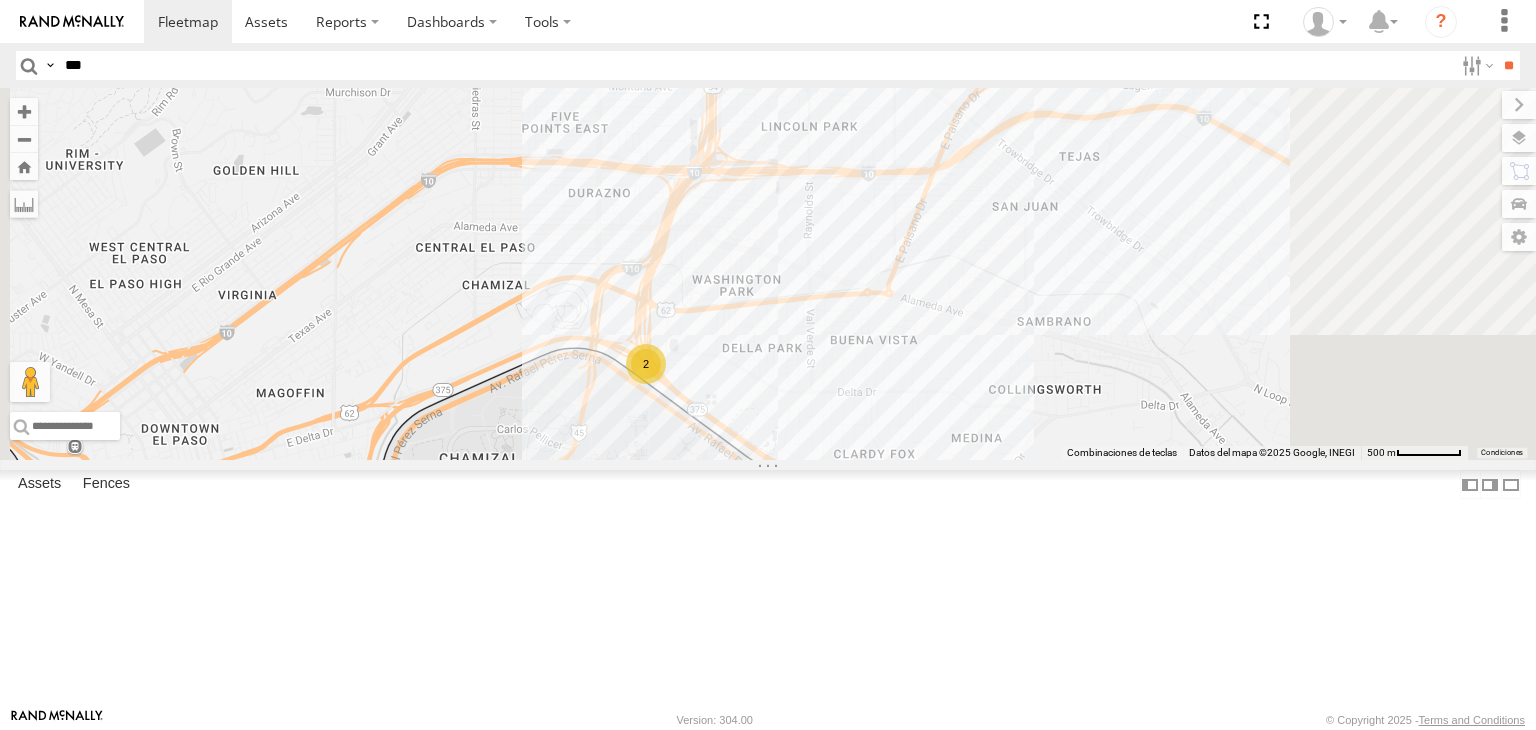 drag, startPoint x: 928, startPoint y: 273, endPoint x: 929, endPoint y: 607, distance: 334.0015 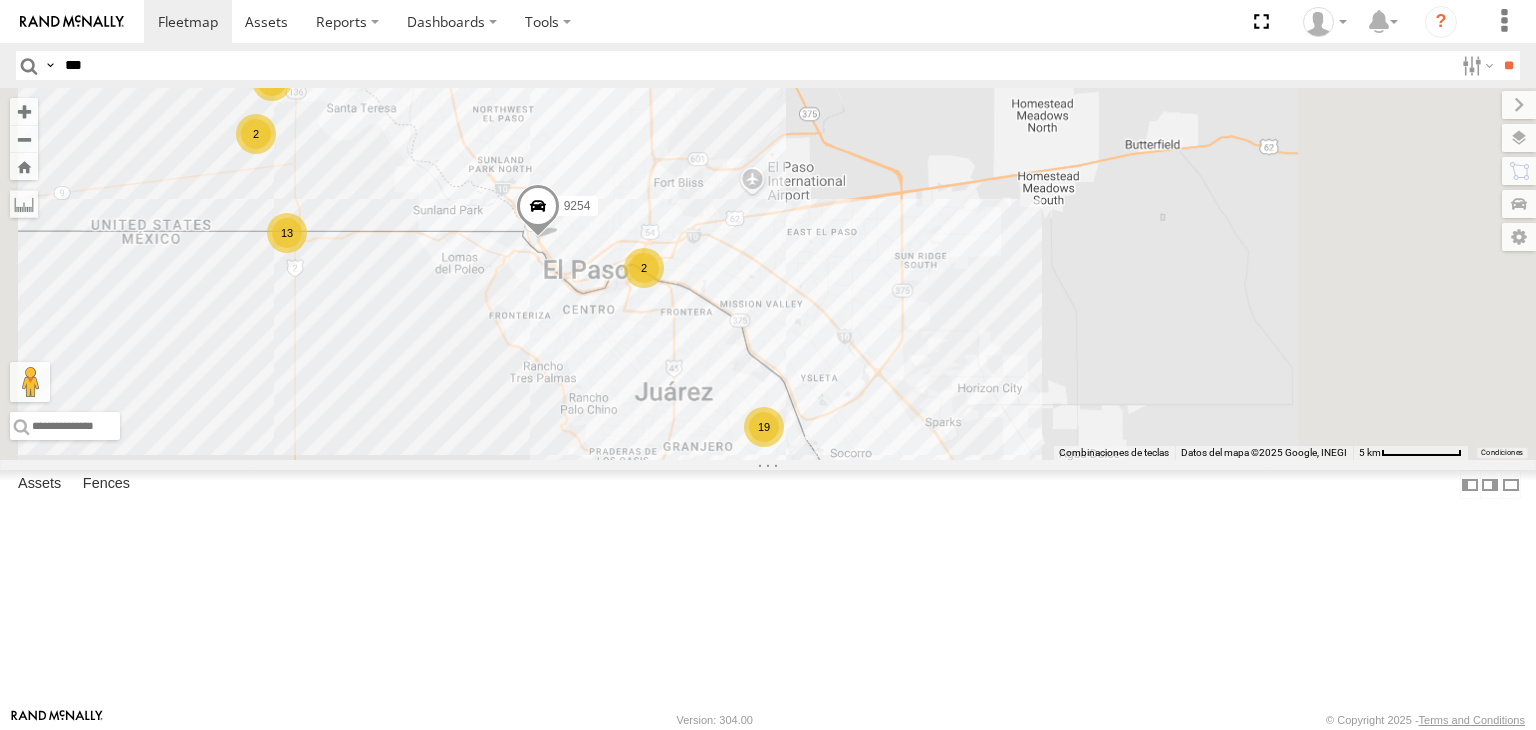 drag, startPoint x: 1043, startPoint y: 511, endPoint x: 1044, endPoint y: 454, distance: 57.00877 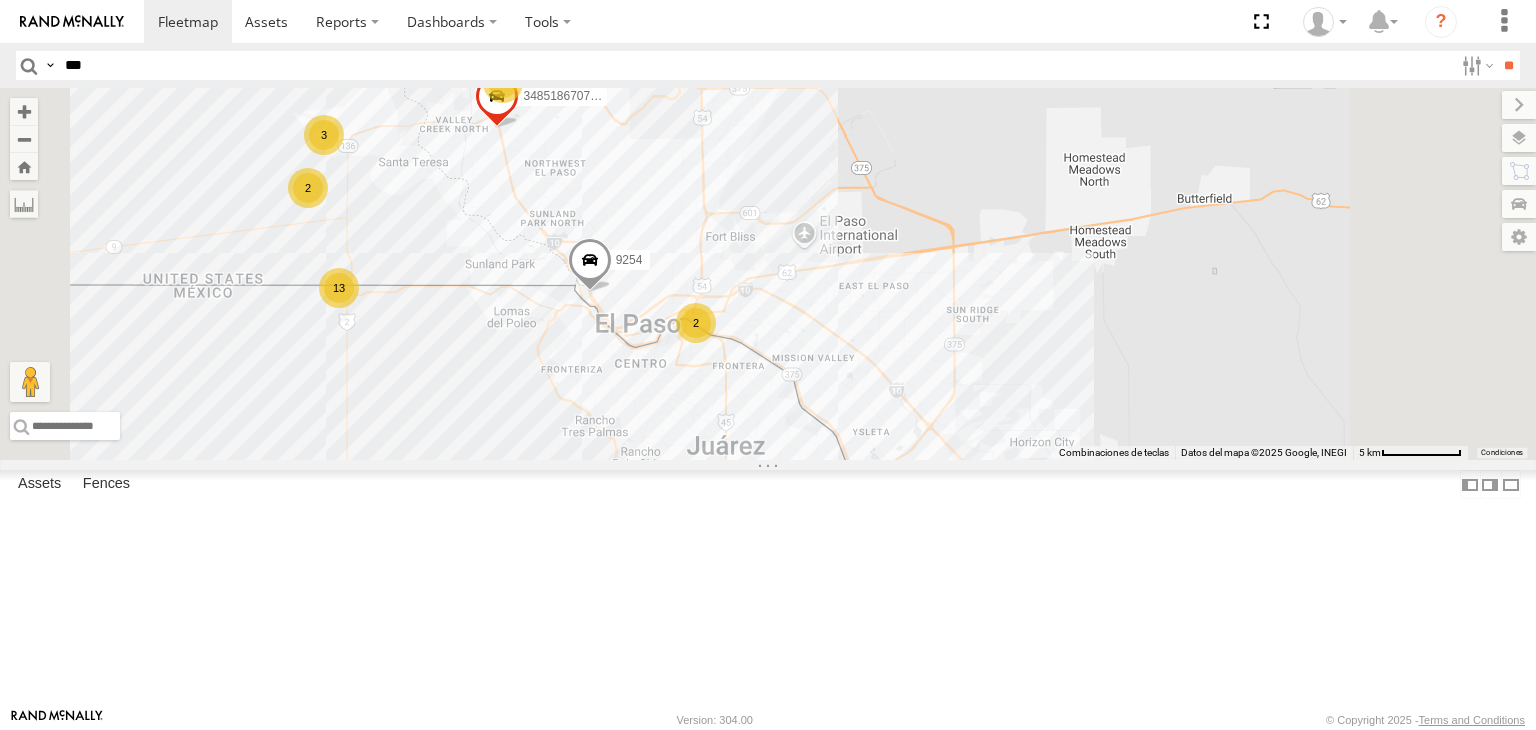 drag, startPoint x: 775, startPoint y: 395, endPoint x: 796, endPoint y: 446, distance: 55.154327 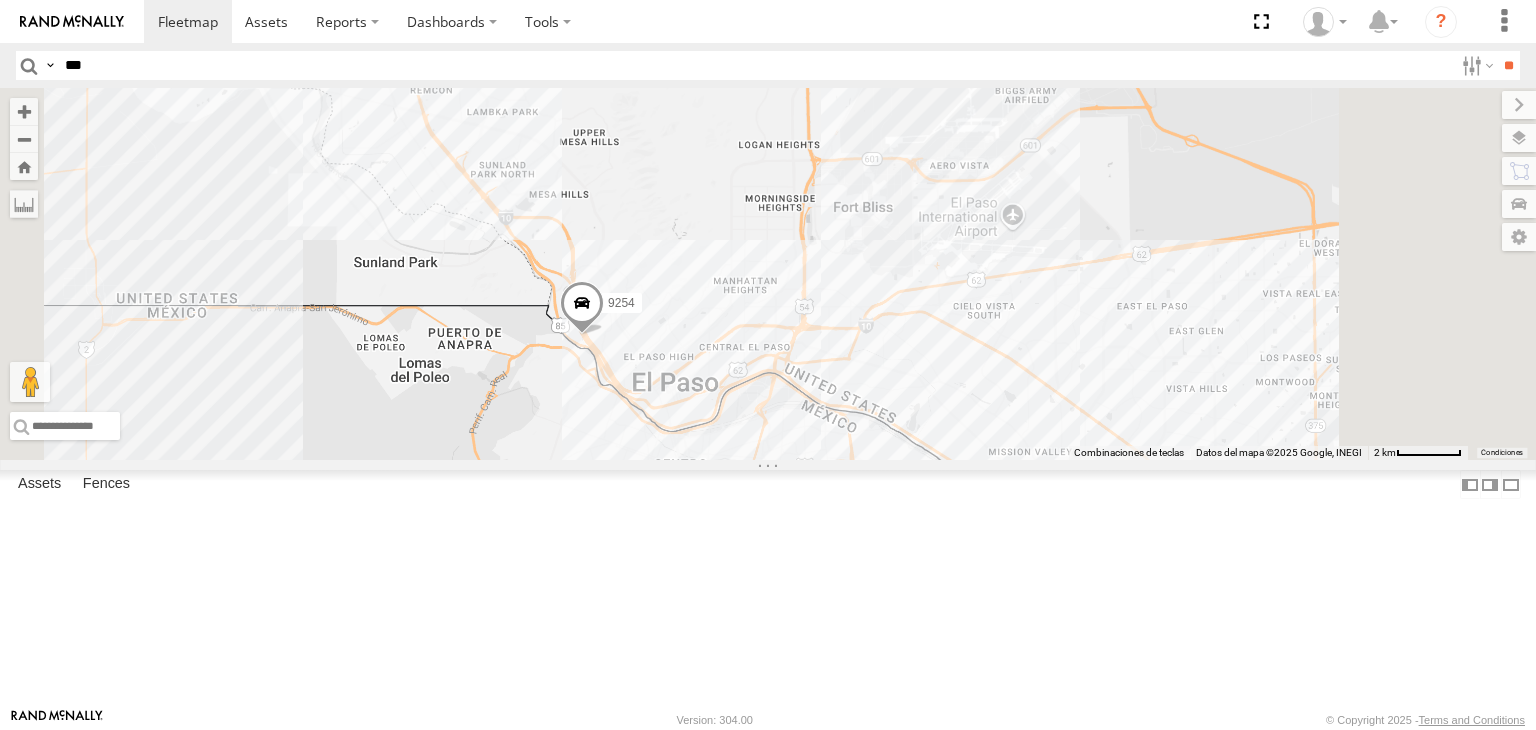 drag, startPoint x: 1211, startPoint y: 664, endPoint x: 1032, endPoint y: 233, distance: 466.69263 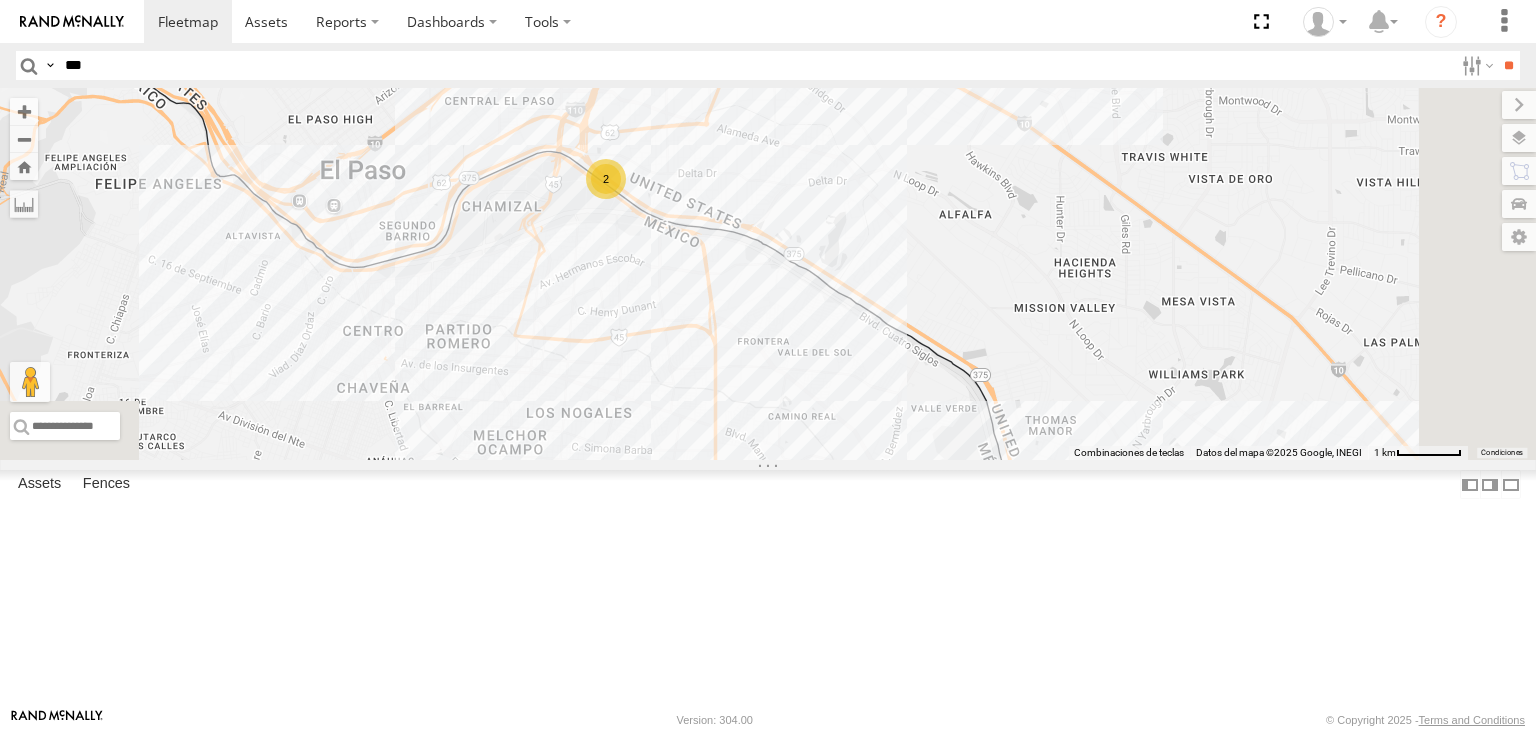 drag, startPoint x: 1181, startPoint y: 494, endPoint x: 898, endPoint y: 225, distance: 390.44846 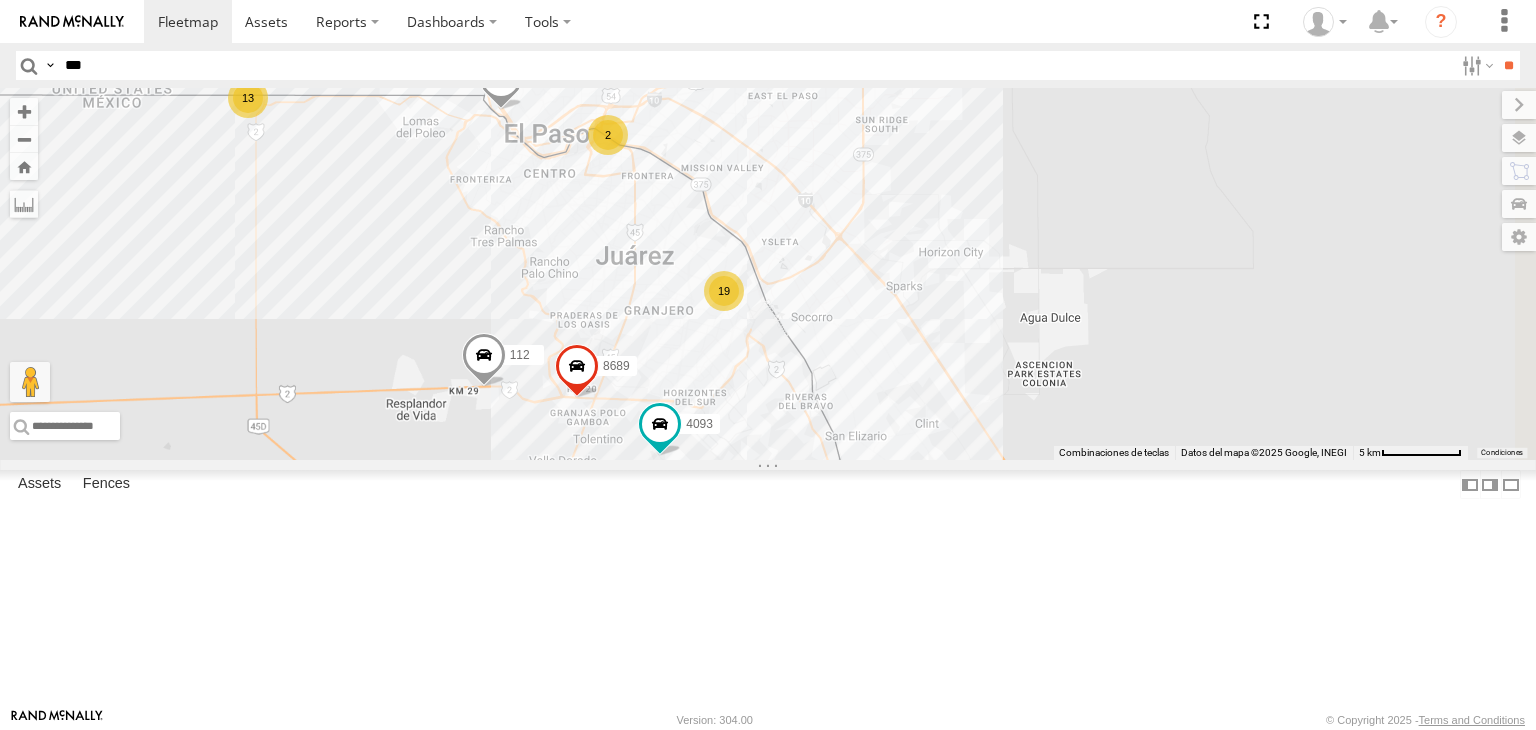 drag, startPoint x: 1030, startPoint y: 481, endPoint x: 892, endPoint y: 321, distance: 211.29128 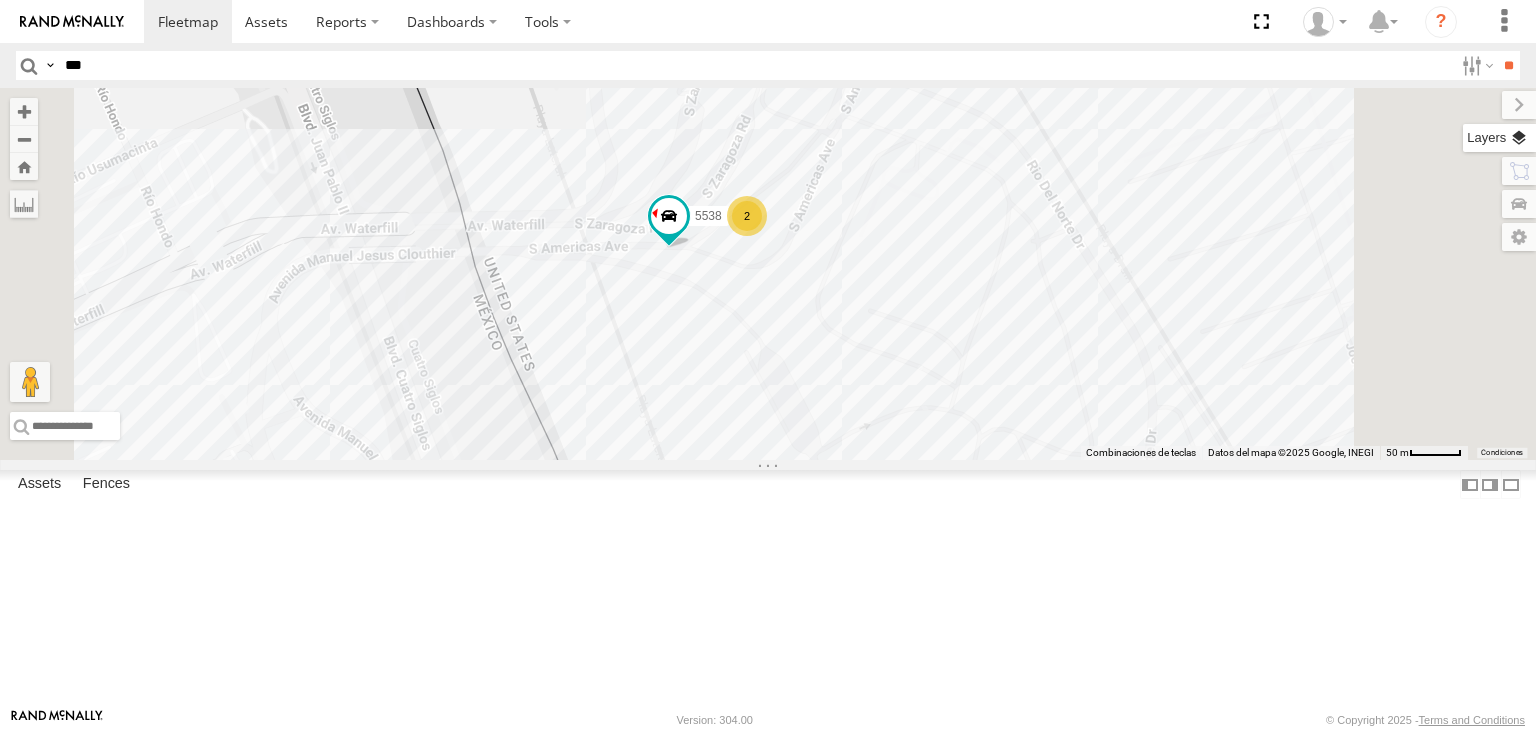 click at bounding box center (1499, 138) 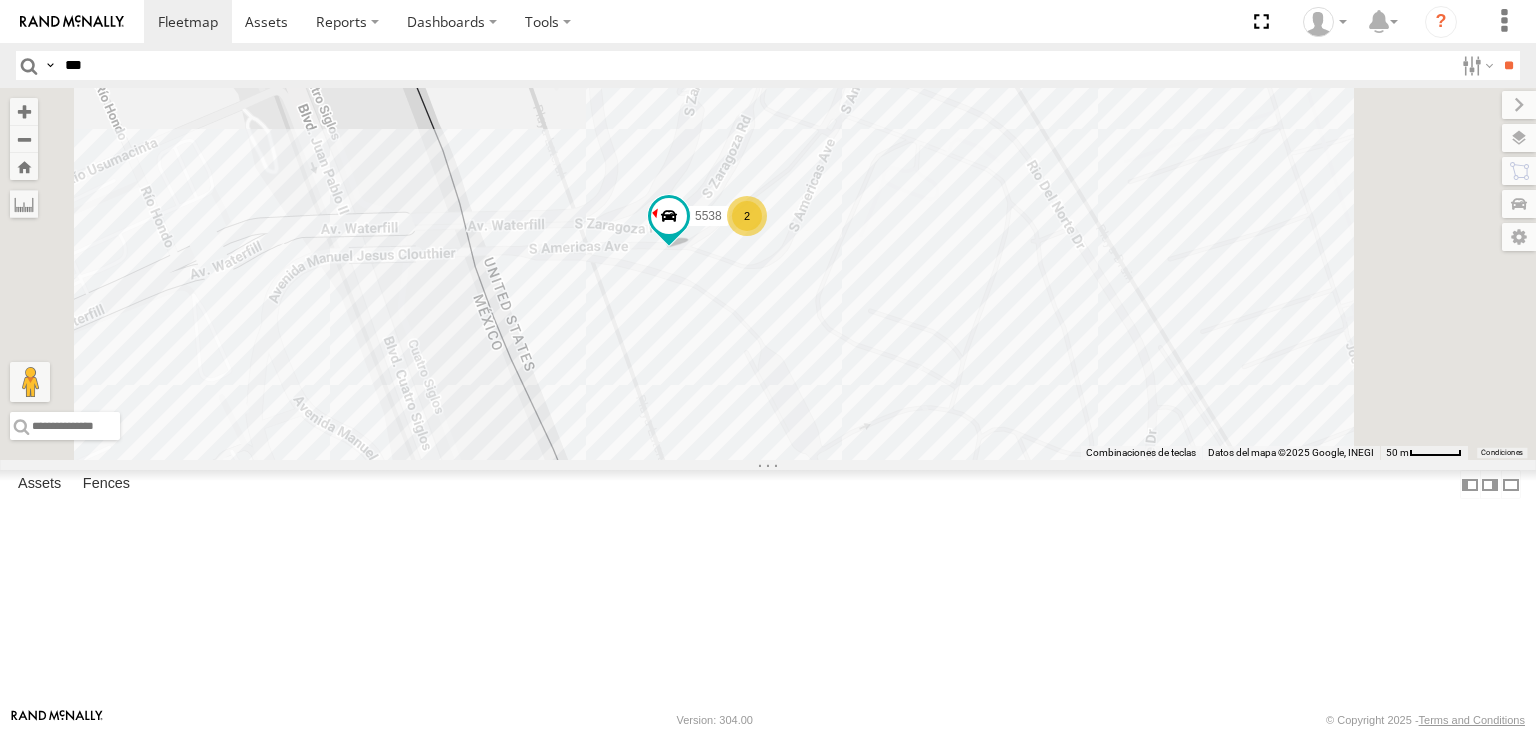 click on "Basemaps" at bounding box center [0, 0] 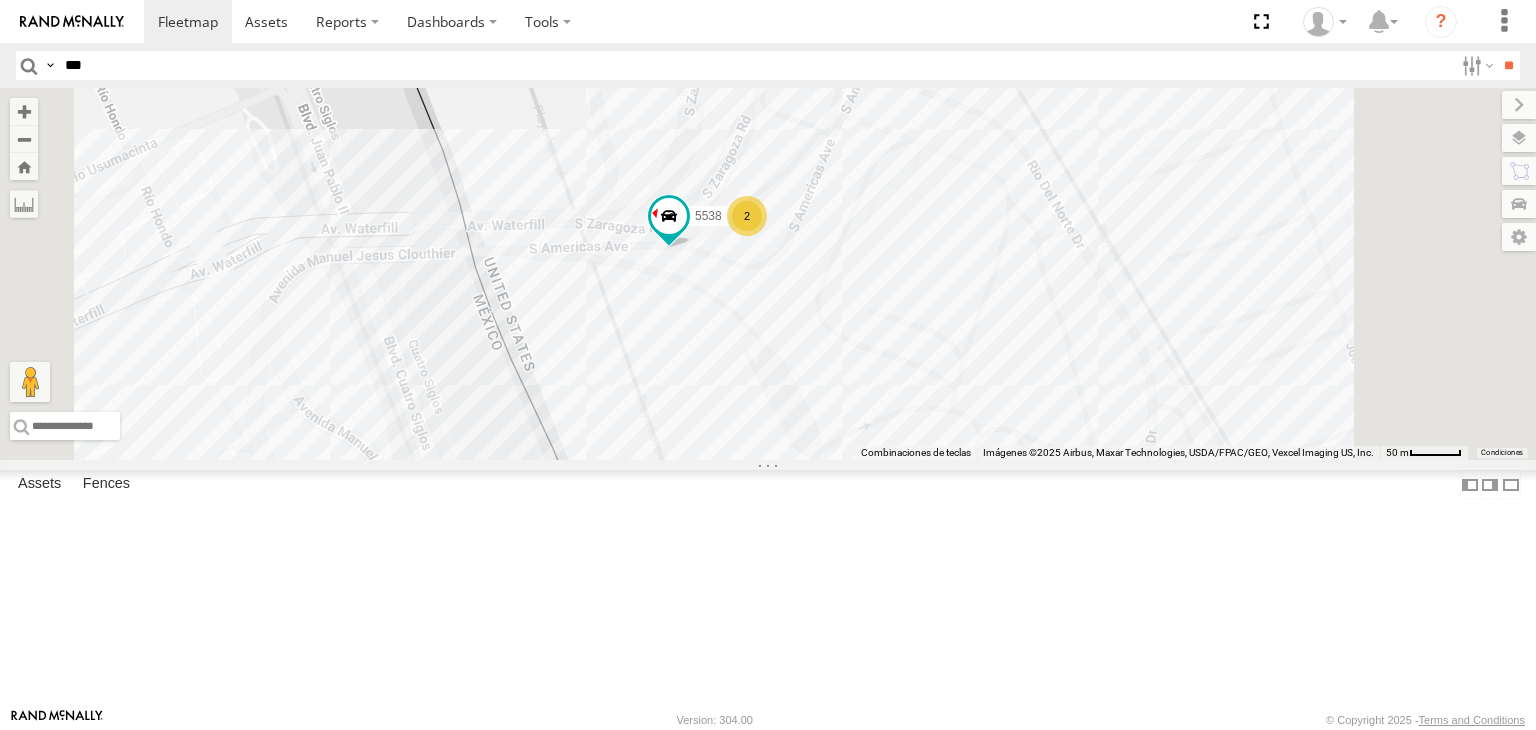 click on "[NUMBER] [NUMBER] [NUMBER] [NUMBER] [NUMBER] [NUMBER]" at bounding box center (768, 274) 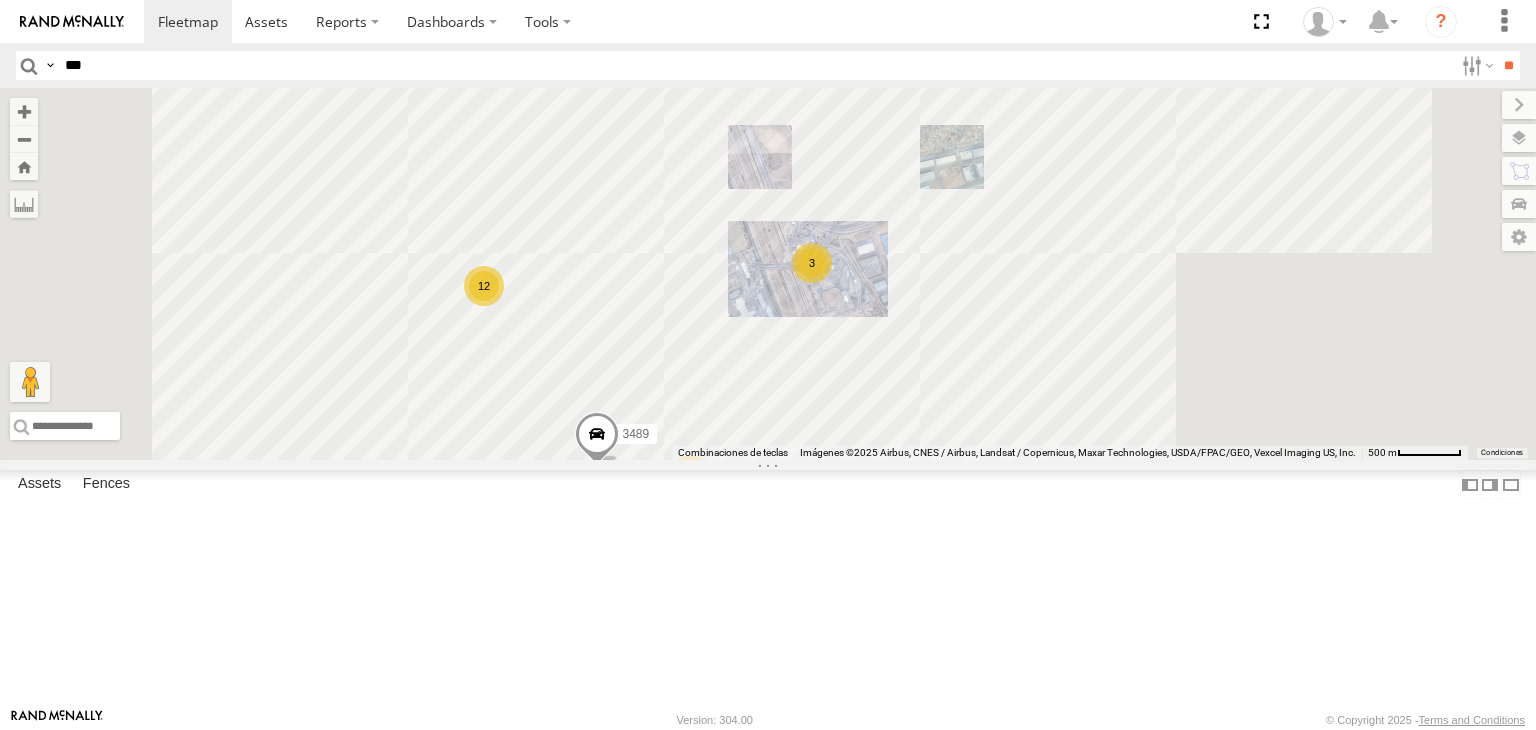 drag, startPoint x: 1144, startPoint y: 502, endPoint x: 1052, endPoint y: 461, distance: 100.72239 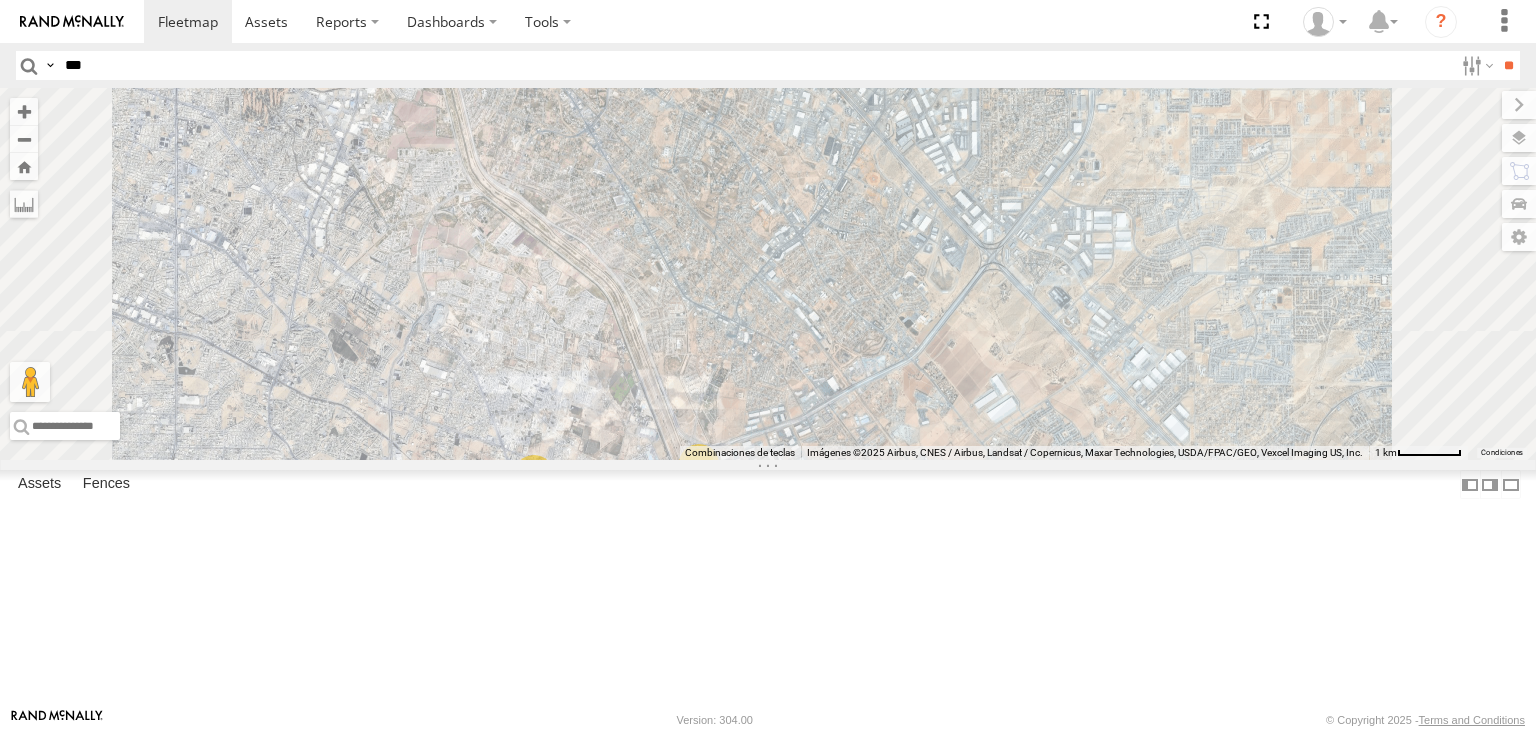 drag, startPoint x: 1022, startPoint y: 561, endPoint x: 1075, endPoint y: 452, distance: 121.20231 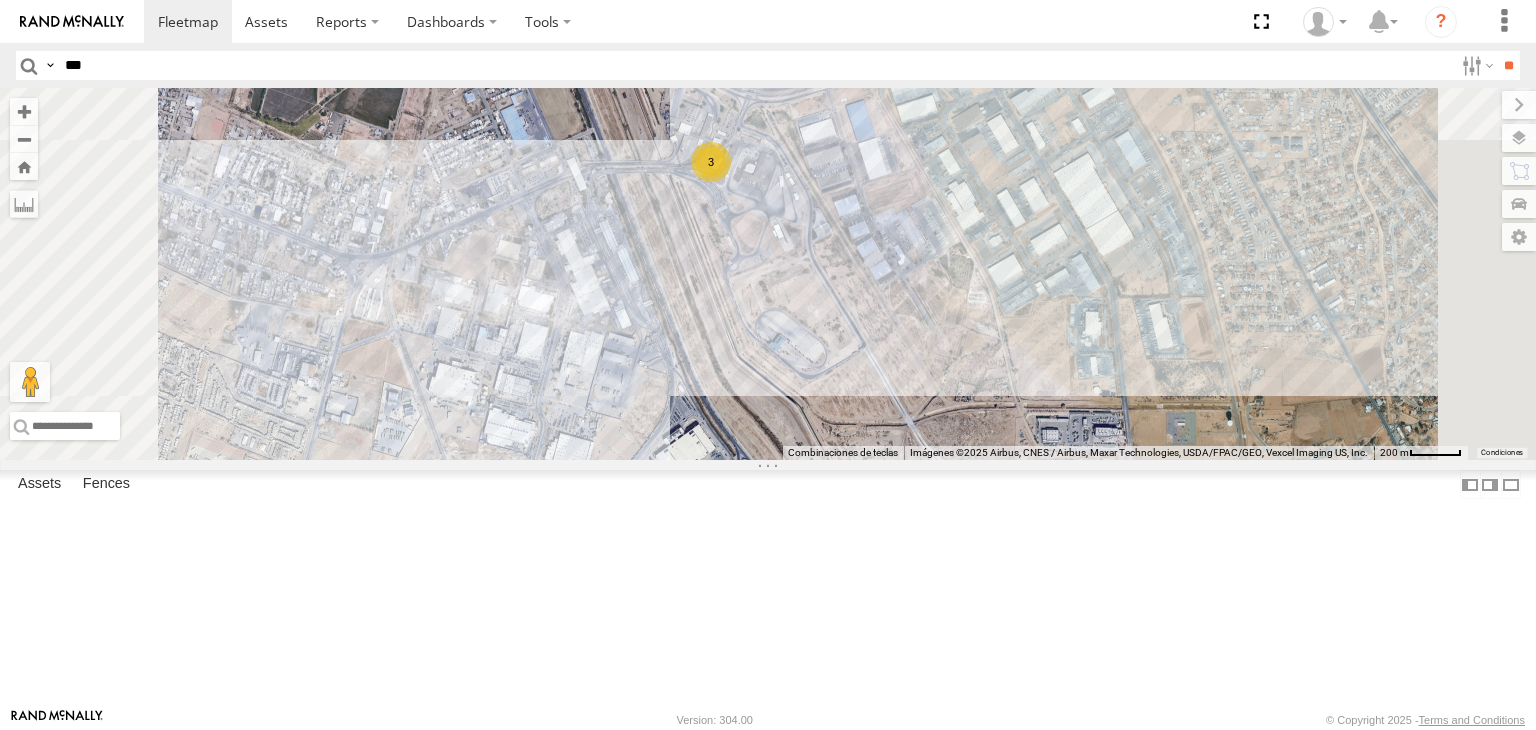 drag, startPoint x: 916, startPoint y: 385, endPoint x: 938, endPoint y: 394, distance: 23.769728 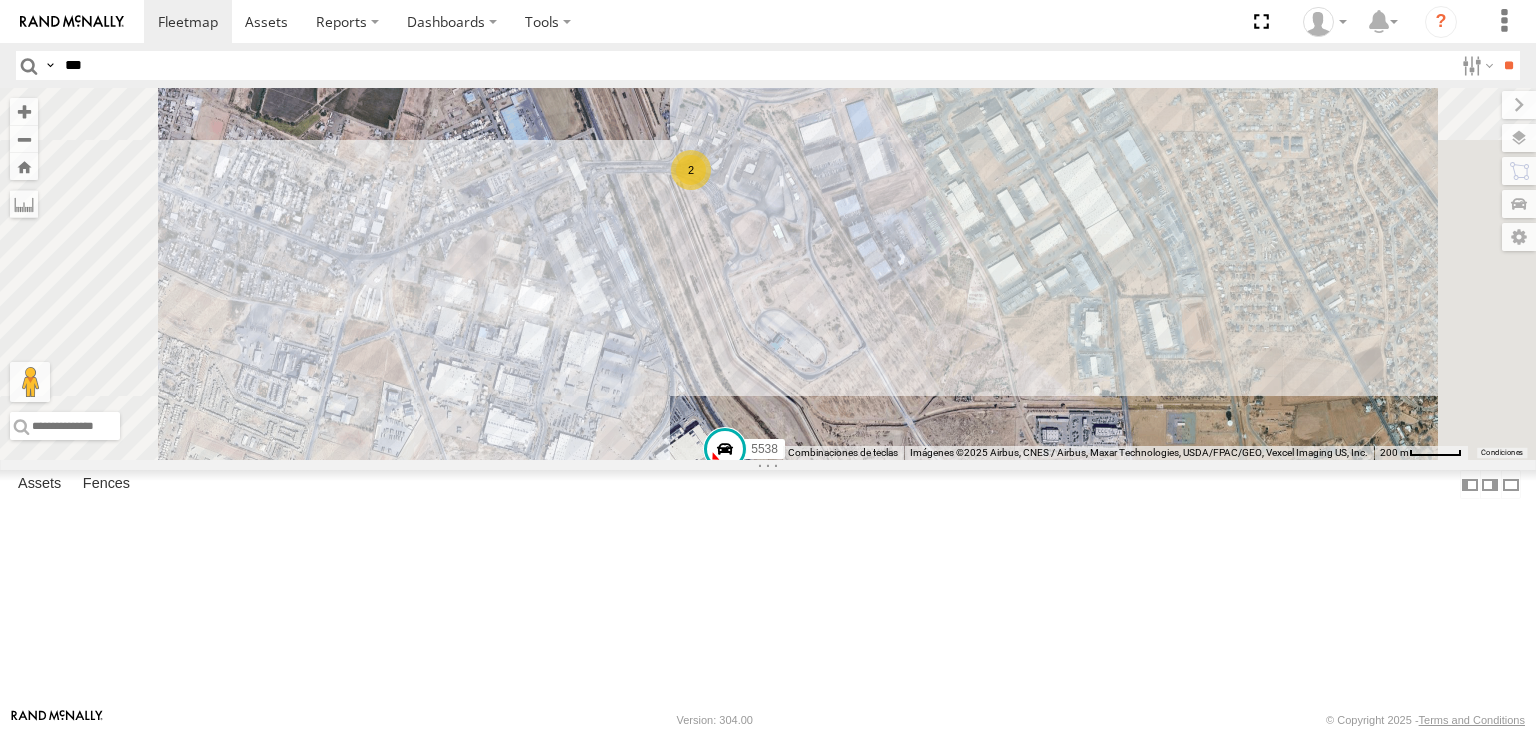 drag, startPoint x: 1008, startPoint y: 486, endPoint x: 991, endPoint y: 494, distance: 18.788294 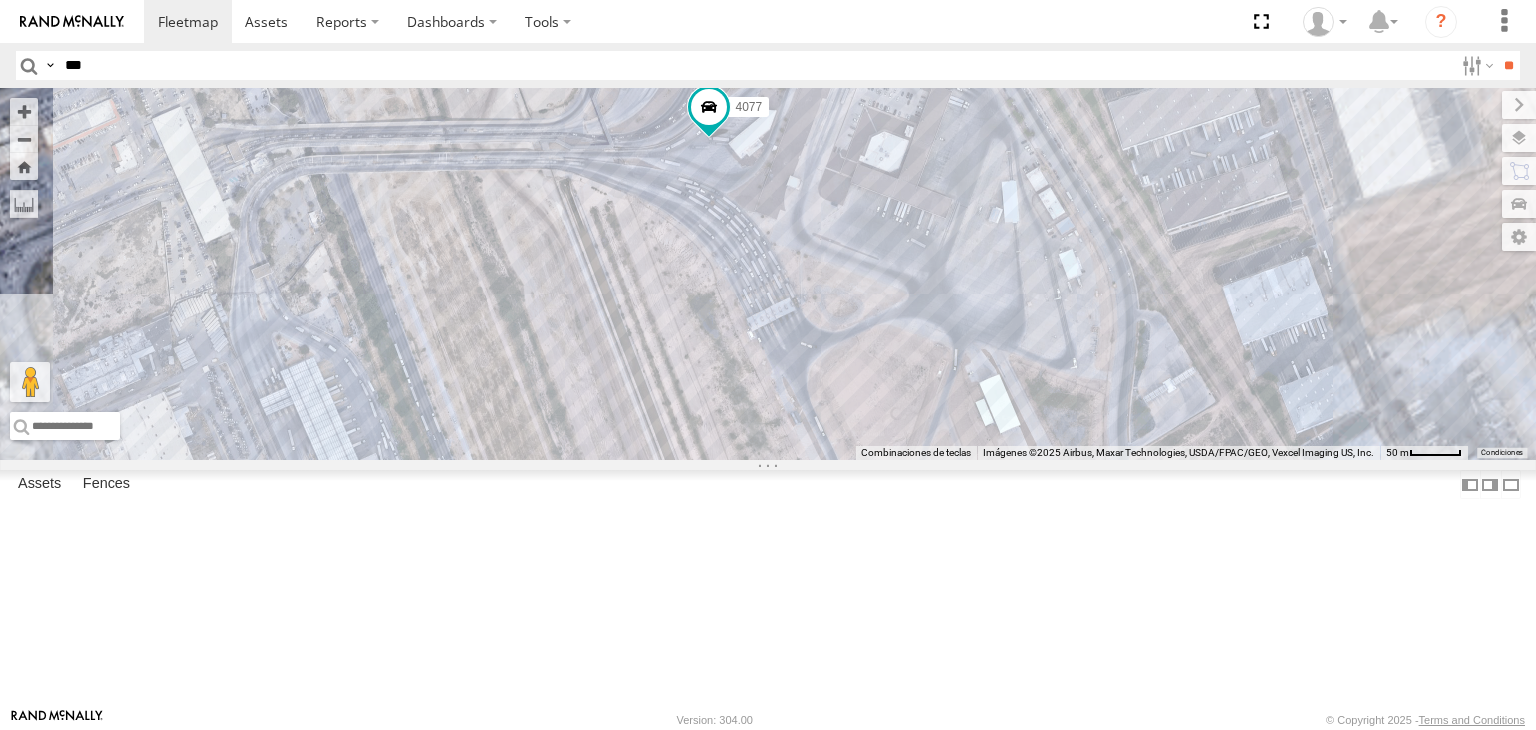 drag, startPoint x: 960, startPoint y: 284, endPoint x: 905, endPoint y: 363, distance: 96.26006 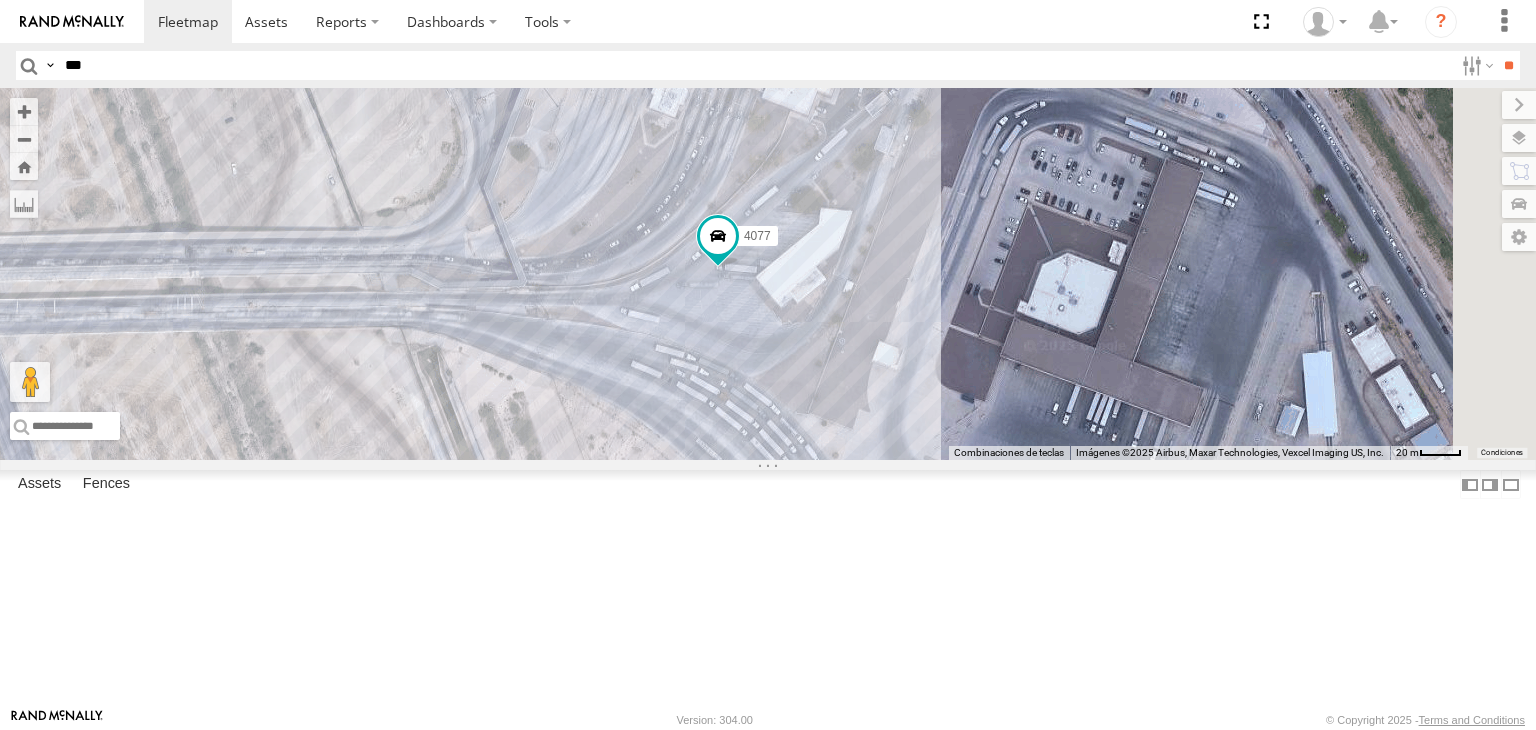 drag, startPoint x: 892, startPoint y: 277, endPoint x: 889, endPoint y: 401, distance: 124.036285 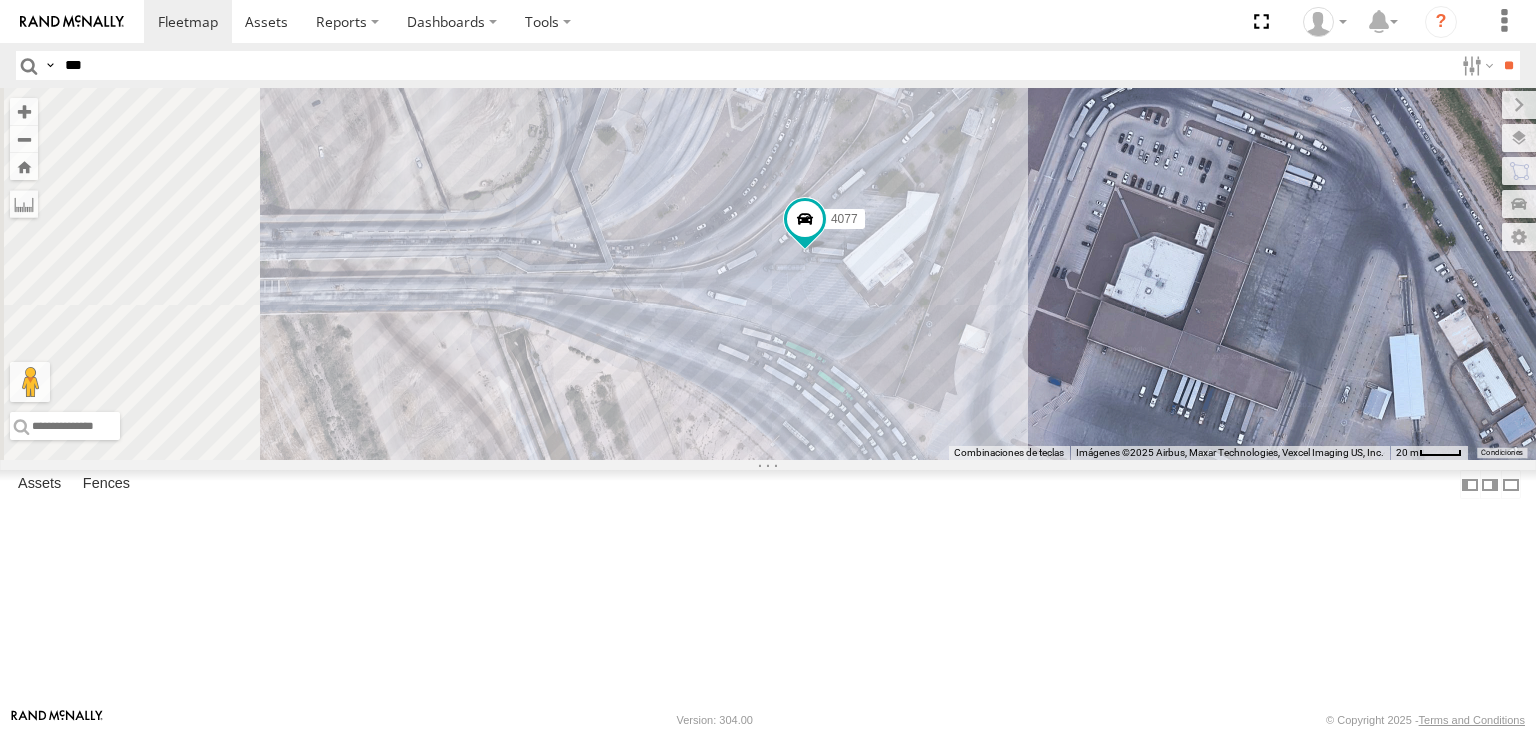 drag, startPoint x: 816, startPoint y: 302, endPoint x: 905, endPoint y: 285, distance: 90.60905 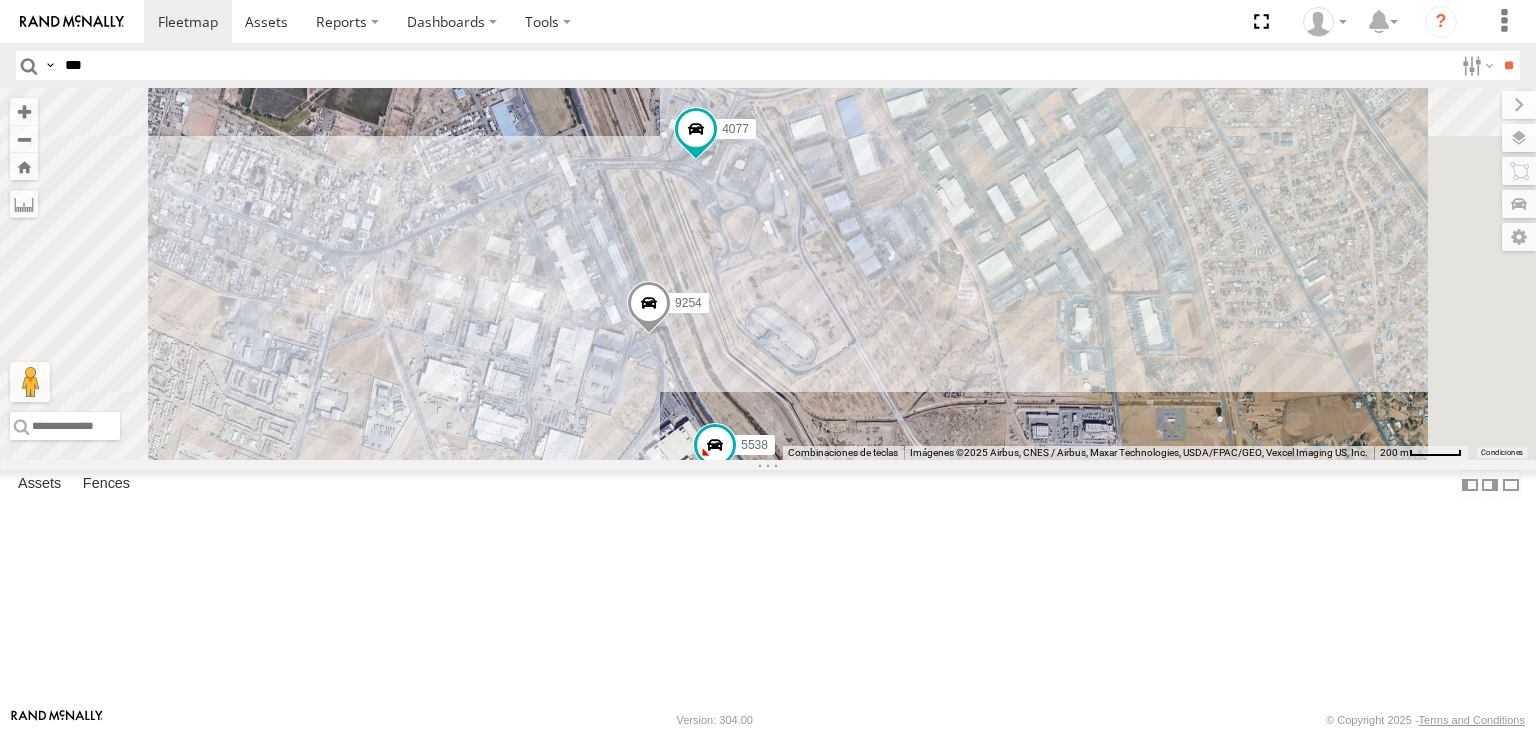 drag, startPoint x: 908, startPoint y: 341, endPoint x: 926, endPoint y: 337, distance: 18.439089 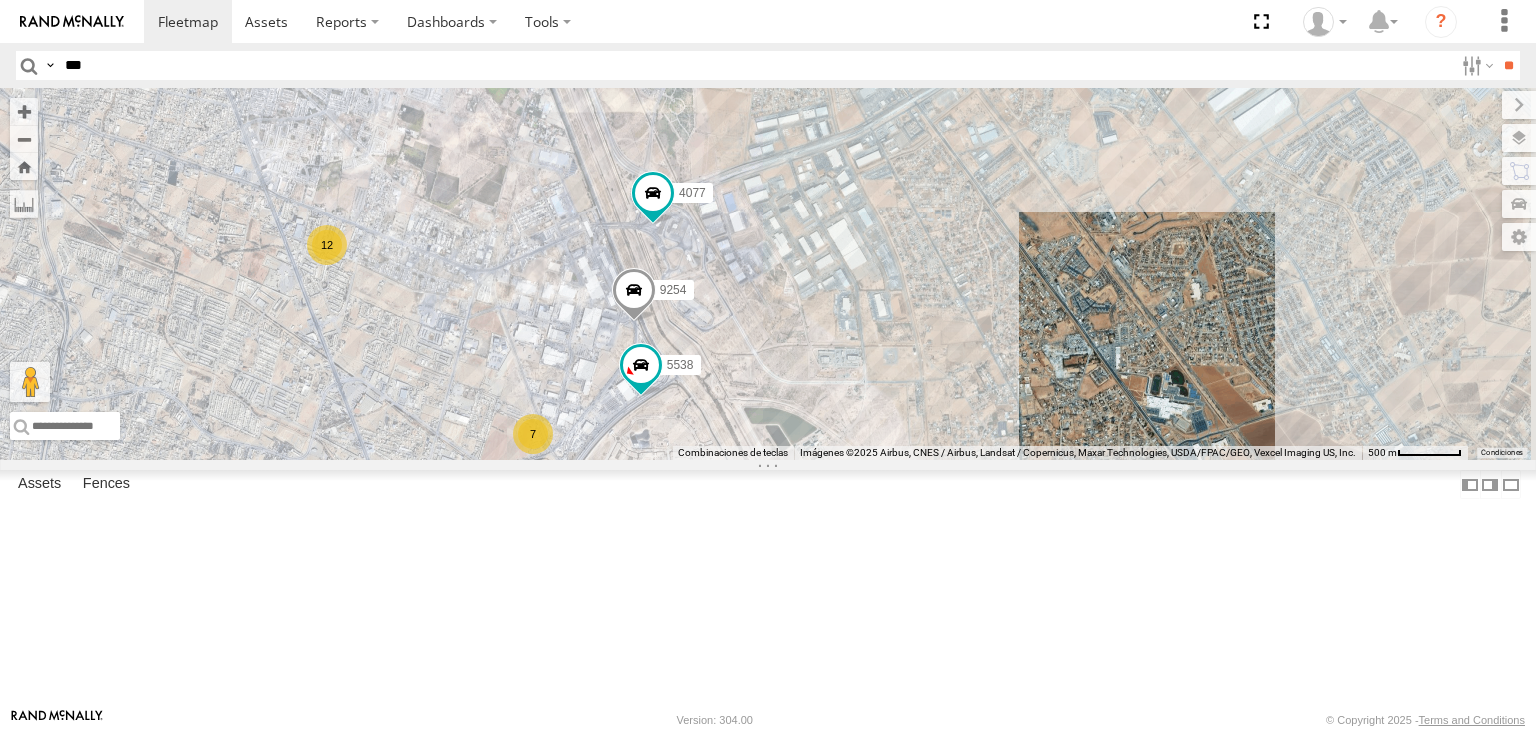 drag, startPoint x: 876, startPoint y: 325, endPoint x: 905, endPoint y: 245, distance: 85.09406 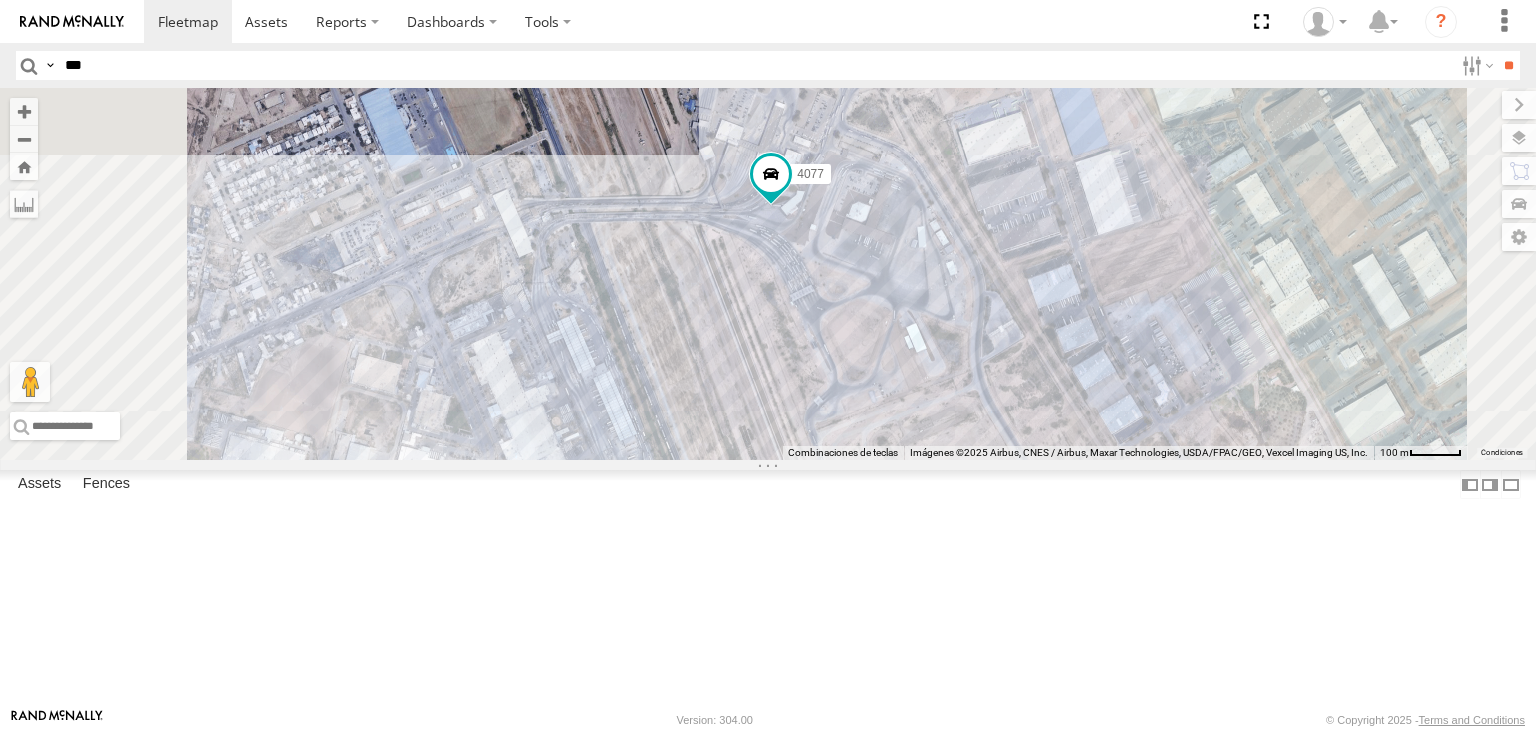 drag, startPoint x: 996, startPoint y: 511, endPoint x: 1005, endPoint y: 393, distance: 118.34272 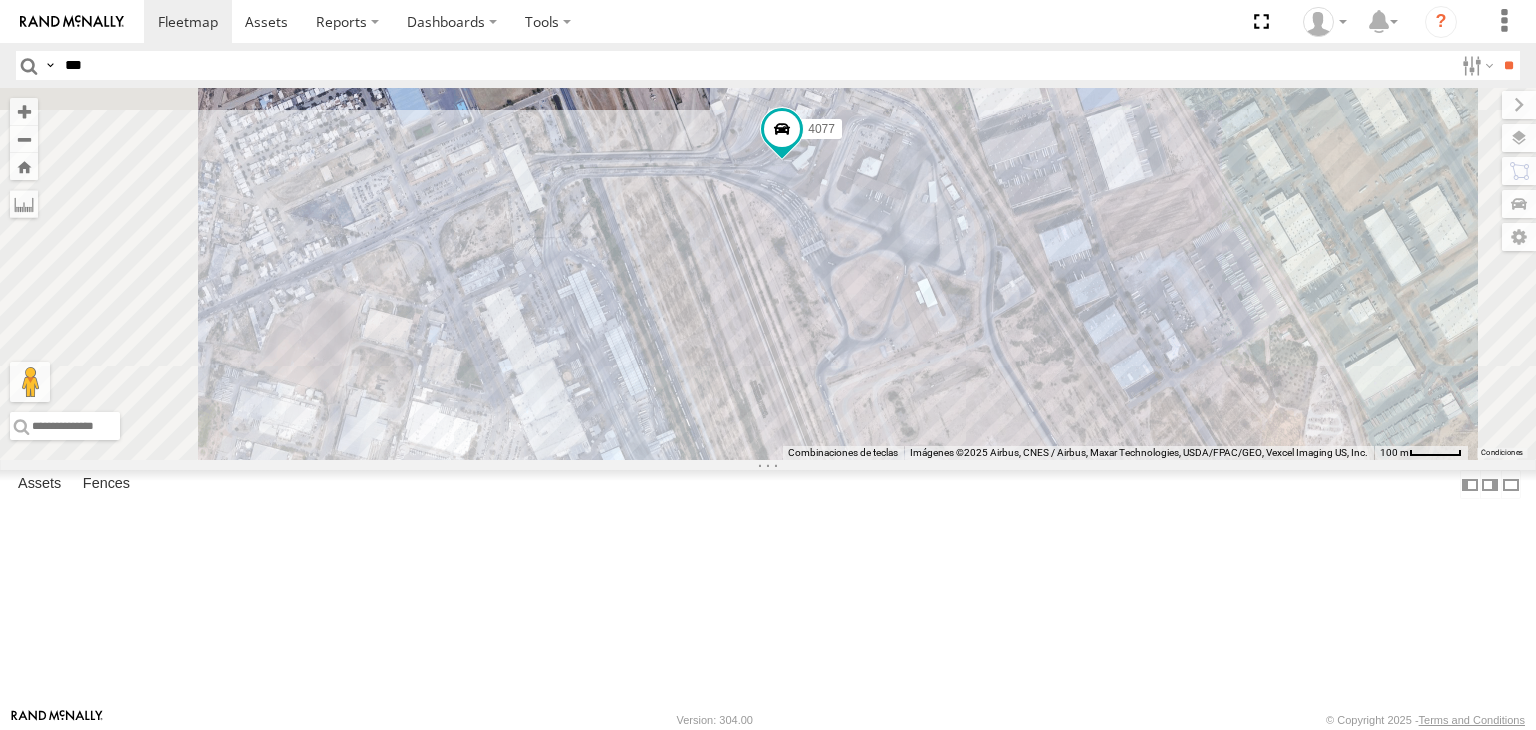 drag, startPoint x: 916, startPoint y: 481, endPoint x: 937, endPoint y: 378, distance: 105.11898 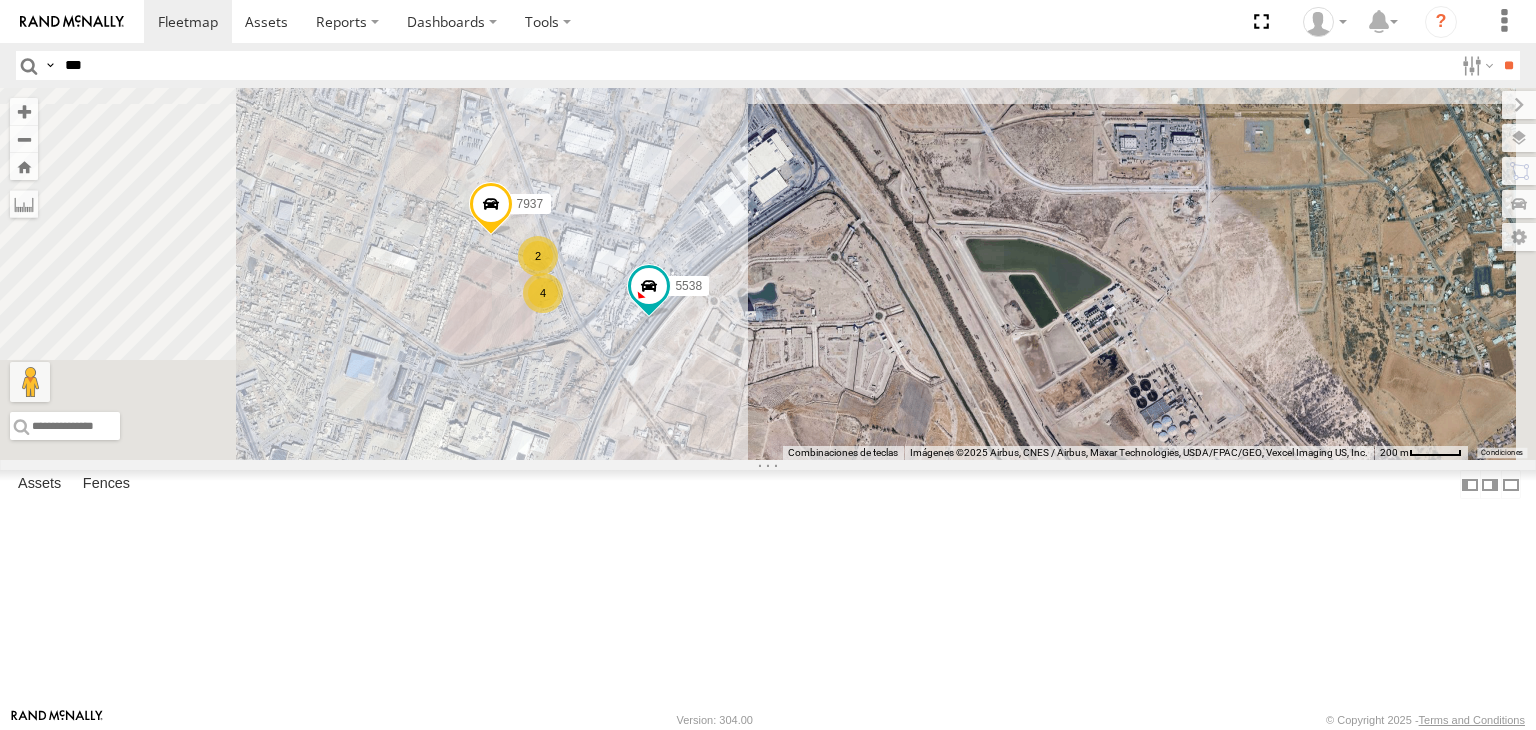 drag, startPoint x: 858, startPoint y: 578, endPoint x: 968, endPoint y: 441, distance: 175.69576 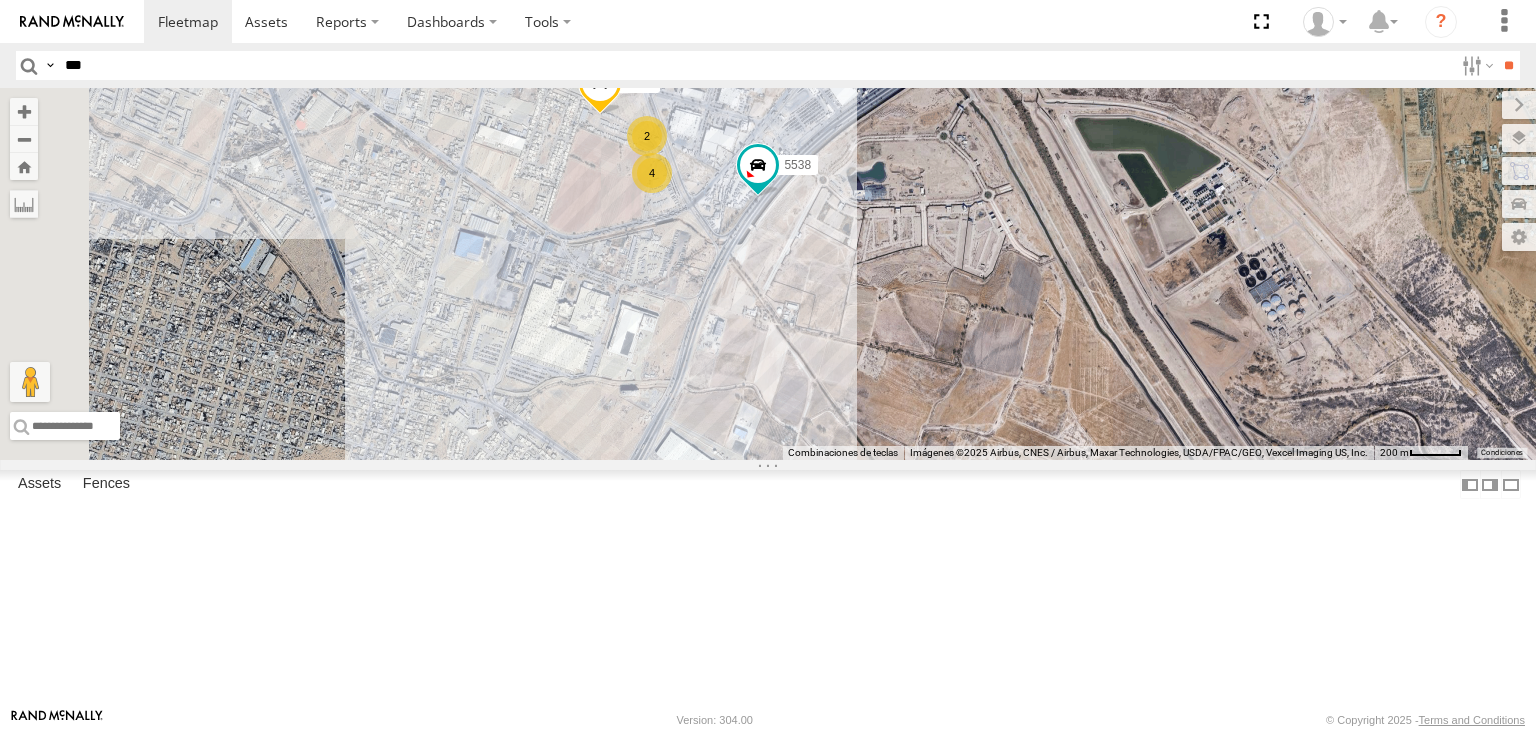 drag, startPoint x: 872, startPoint y: 489, endPoint x: 881, endPoint y: 405, distance: 84.48077 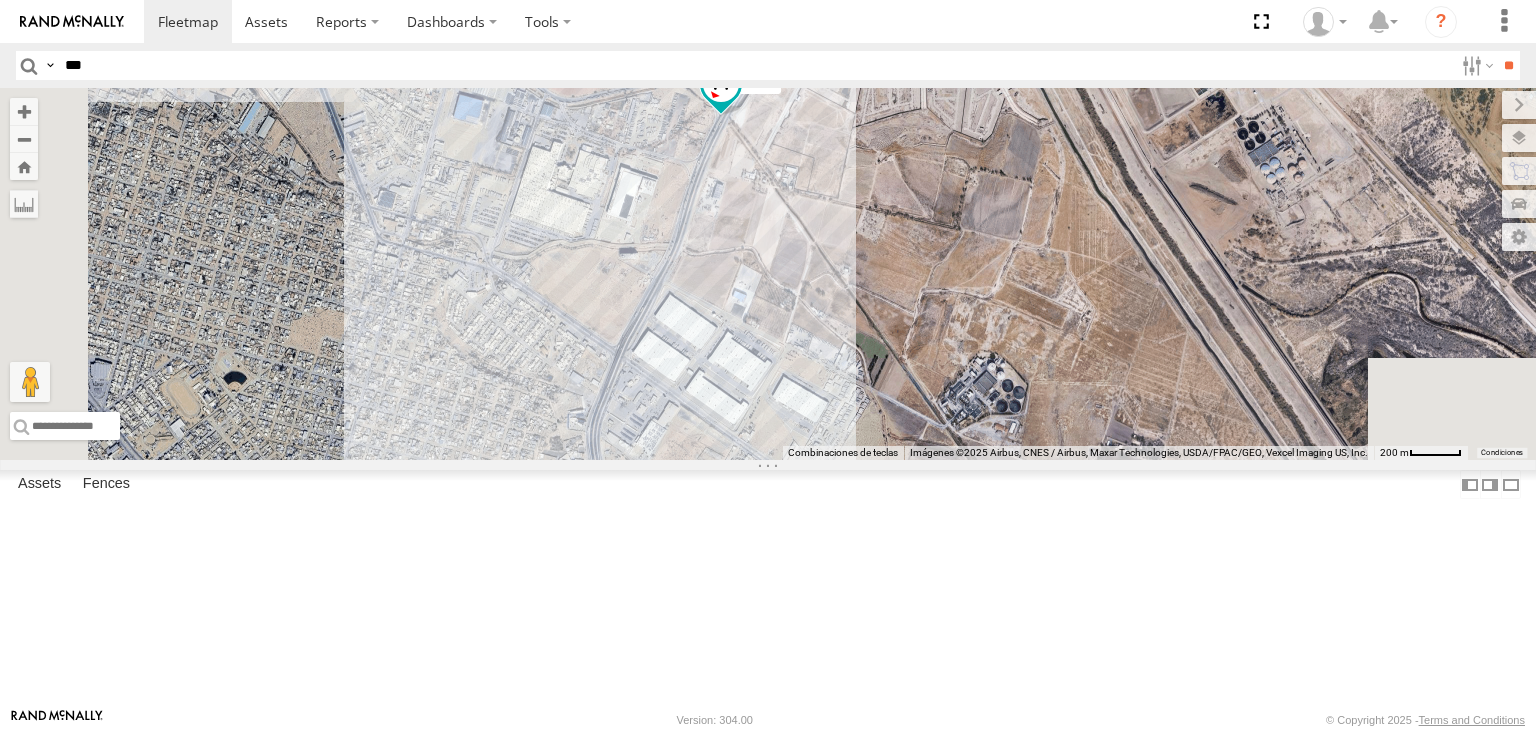 drag, startPoint x: 1008, startPoint y: 422, endPoint x: 1002, endPoint y: 353, distance: 69.260376 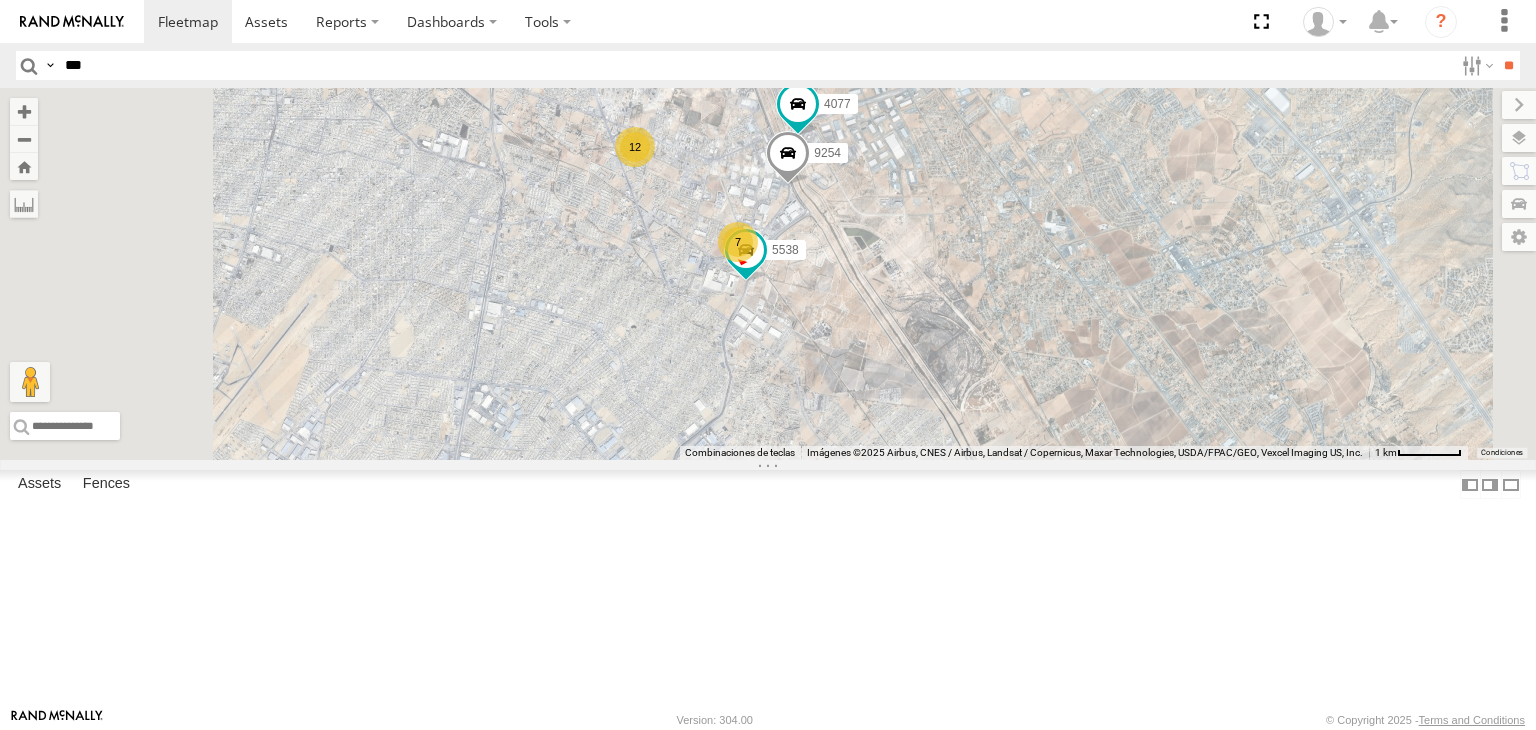 drag, startPoint x: 1080, startPoint y: 329, endPoint x: 1027, endPoint y: 372, distance: 68.24954 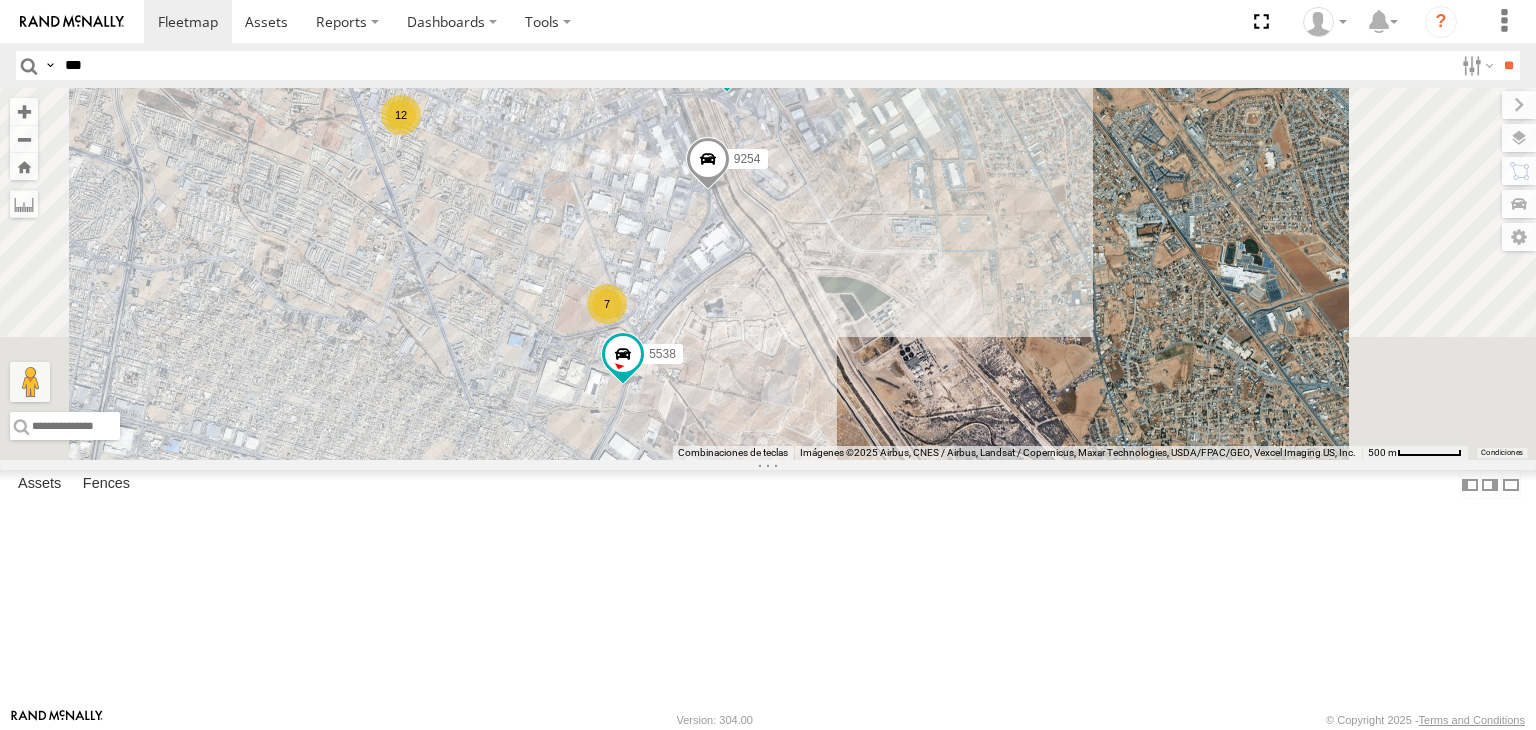 drag, startPoint x: 1041, startPoint y: 240, endPoint x: 992, endPoint y: 373, distance: 141.7392 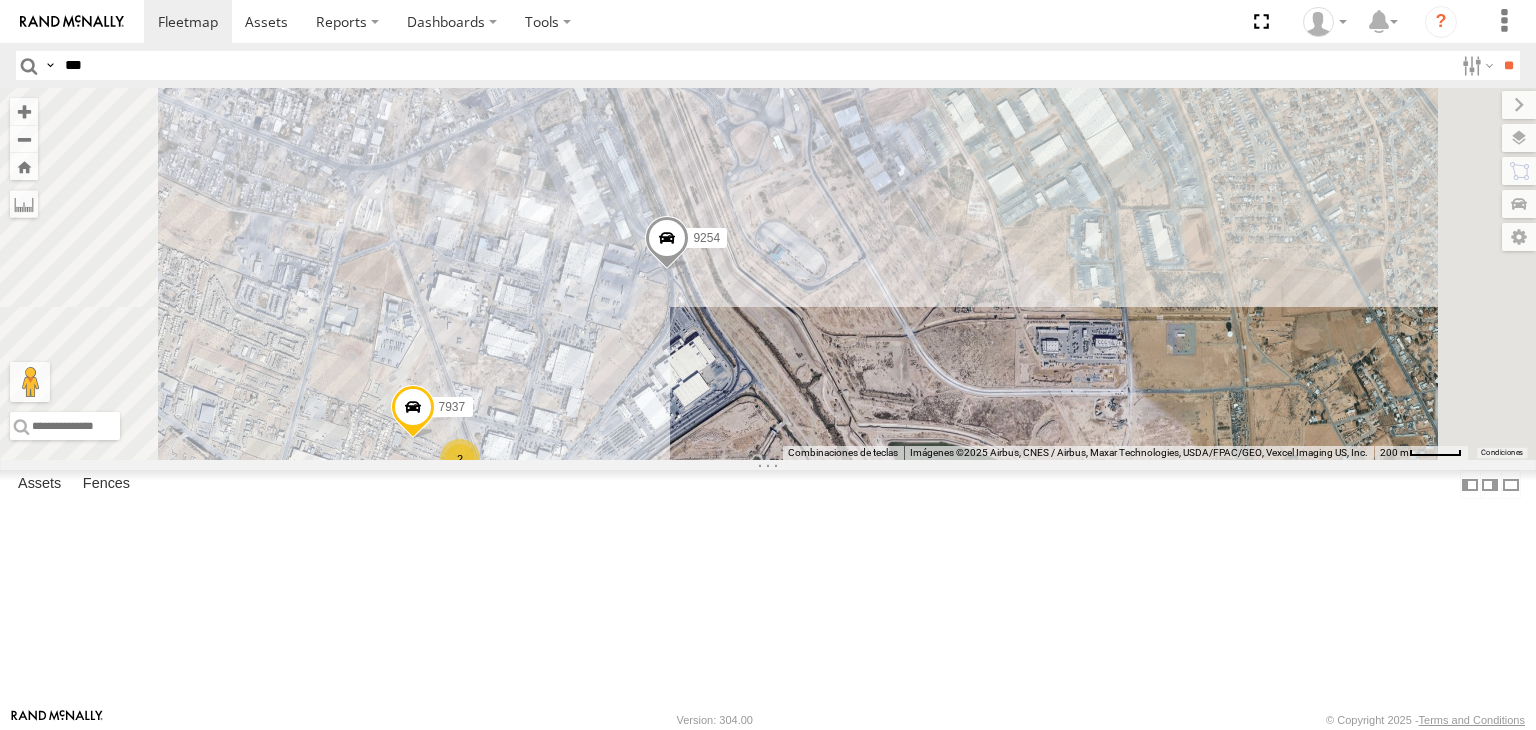 drag, startPoint x: 1024, startPoint y: 308, endPoint x: 989, endPoint y: 463, distance: 158.90248 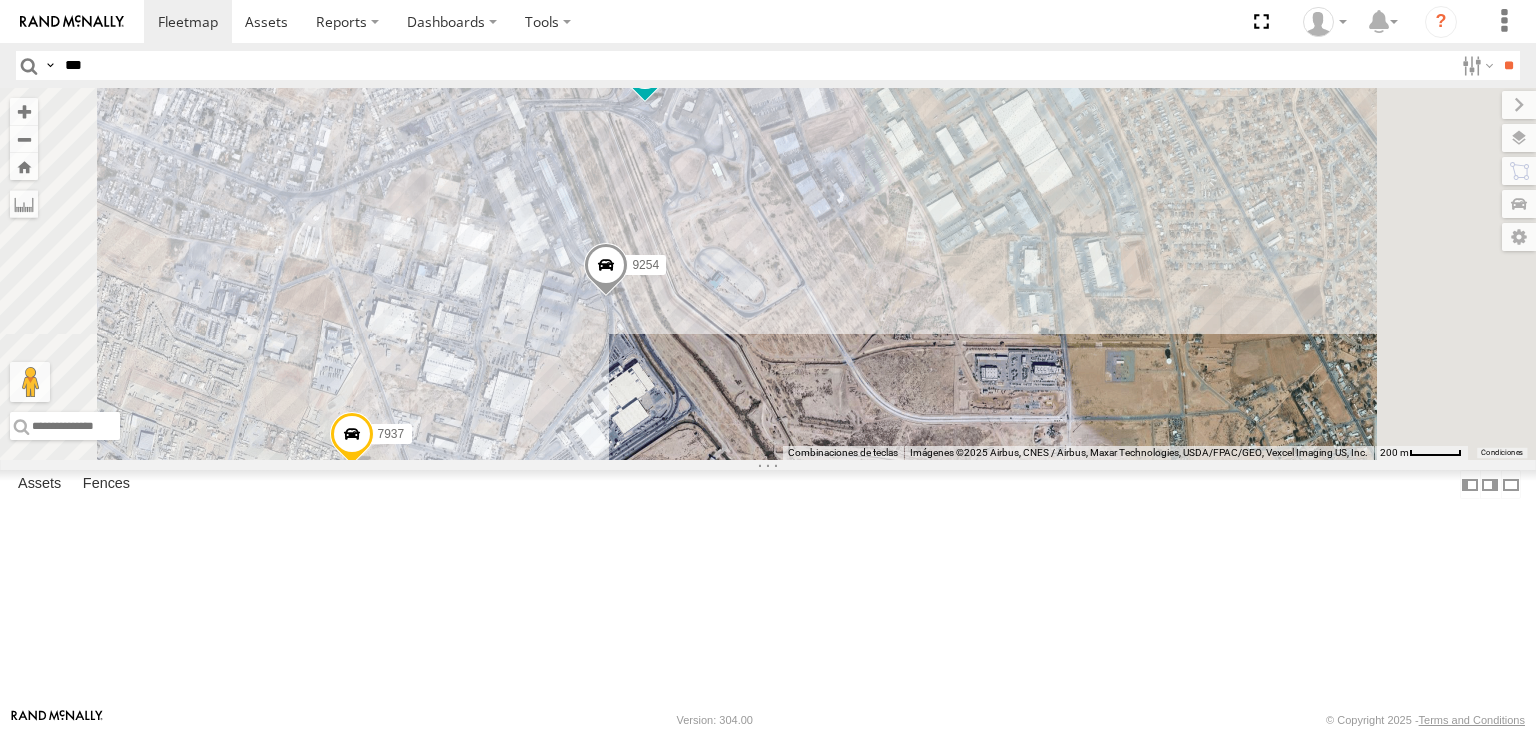 drag, startPoint x: 971, startPoint y: 232, endPoint x: 936, endPoint y: 243, distance: 36.687874 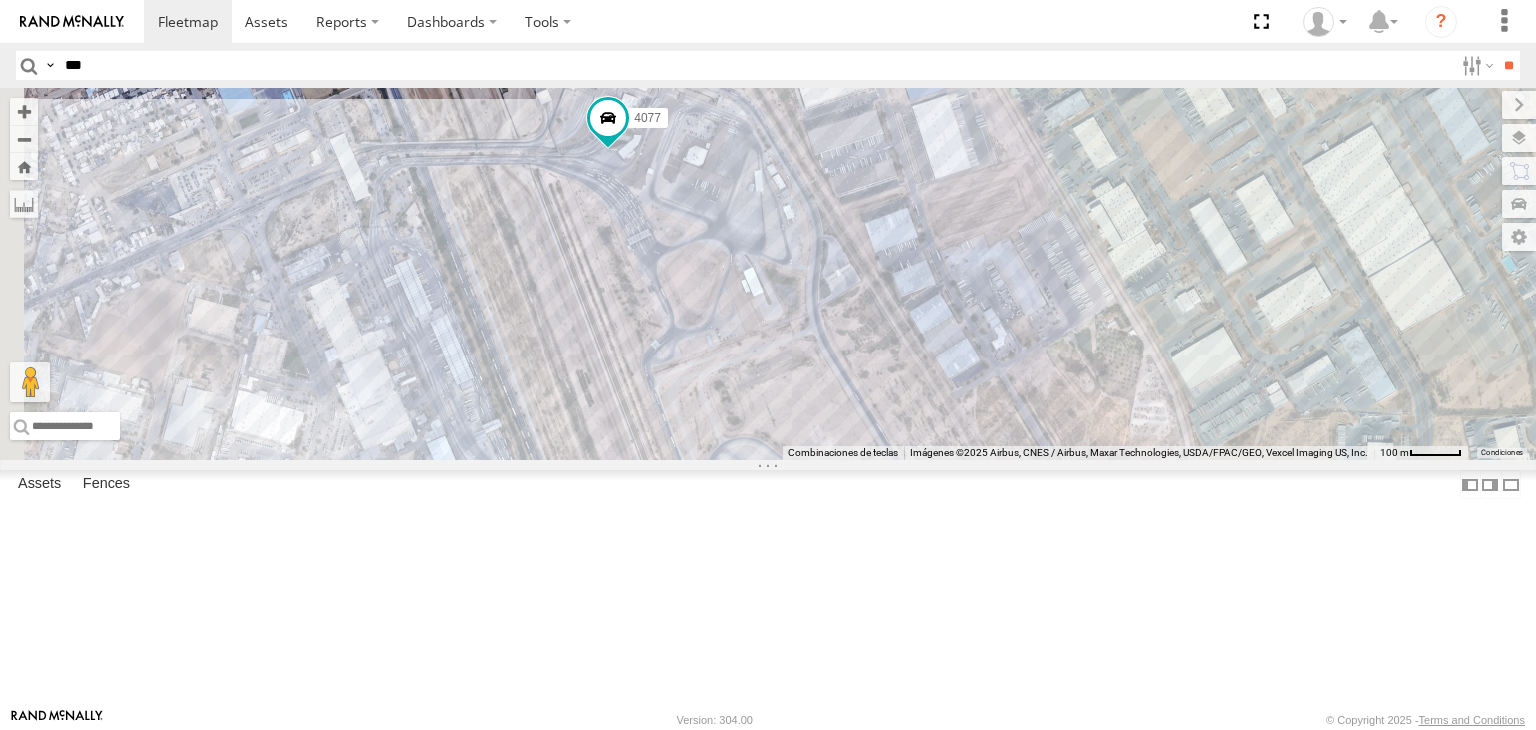 drag, startPoint x: 929, startPoint y: 299, endPoint x: 960, endPoint y: 331, distance: 44.553337 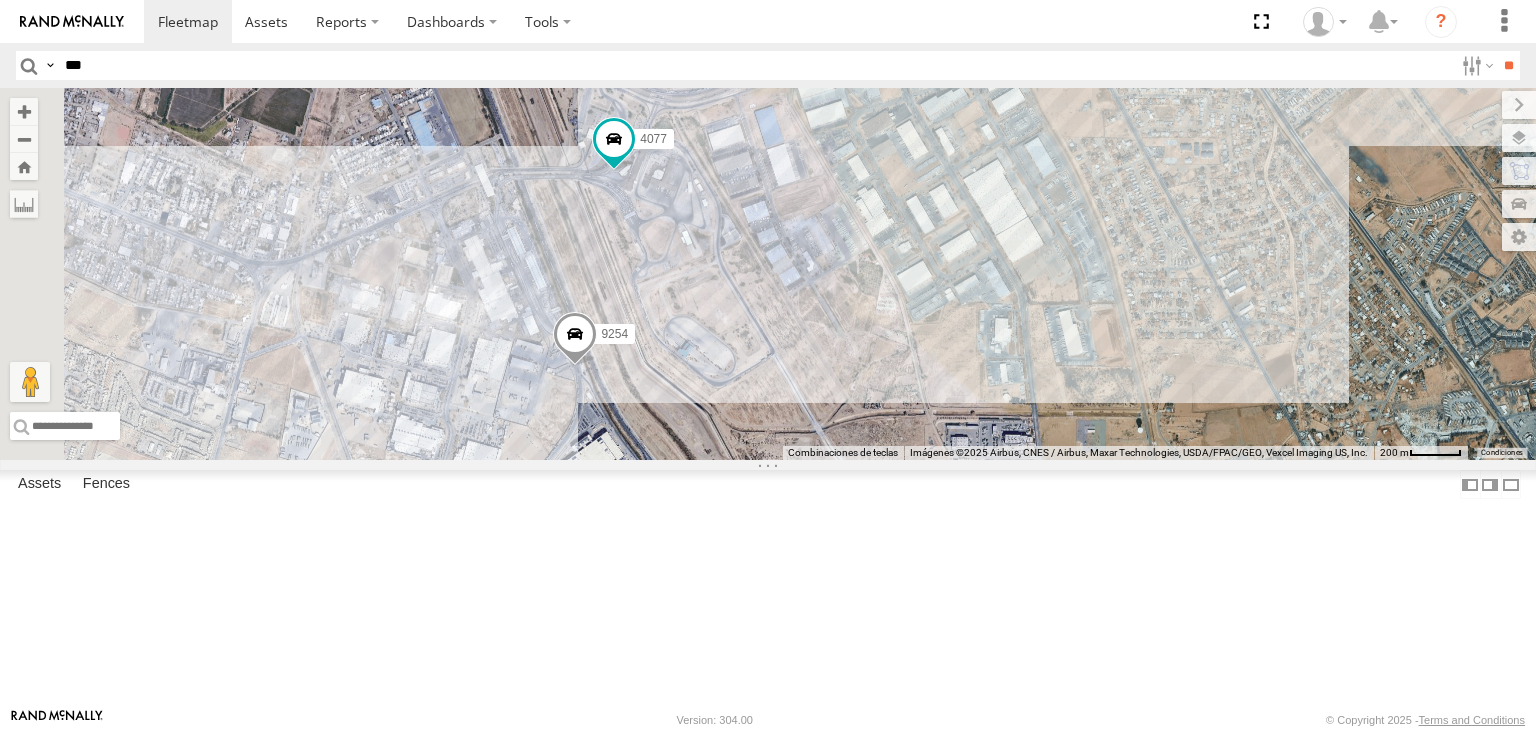 drag, startPoint x: 756, startPoint y: 450, endPoint x: 868, endPoint y: 410, distance: 118.92855 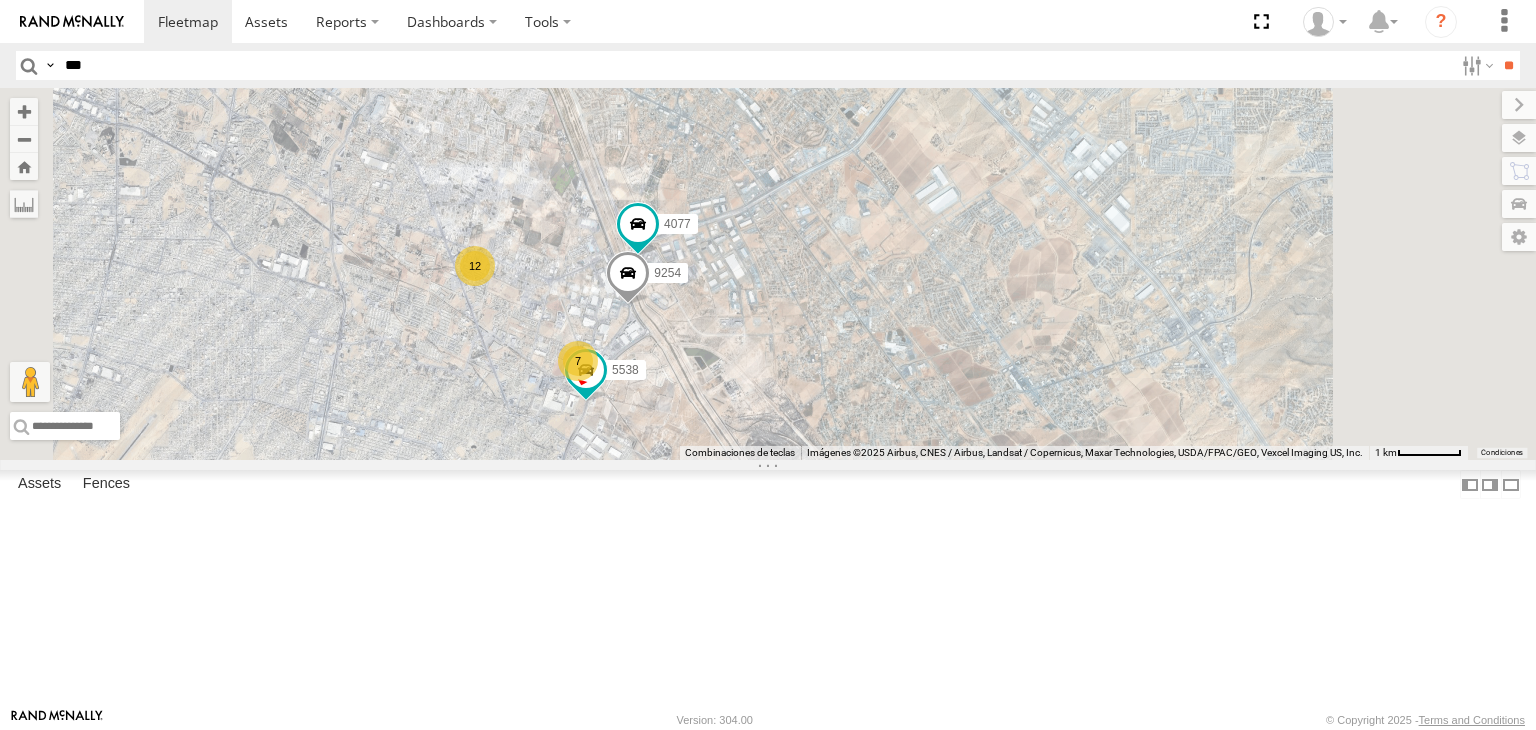 drag, startPoint x: 854, startPoint y: 625, endPoint x: 873, endPoint y: 516, distance: 110.64357 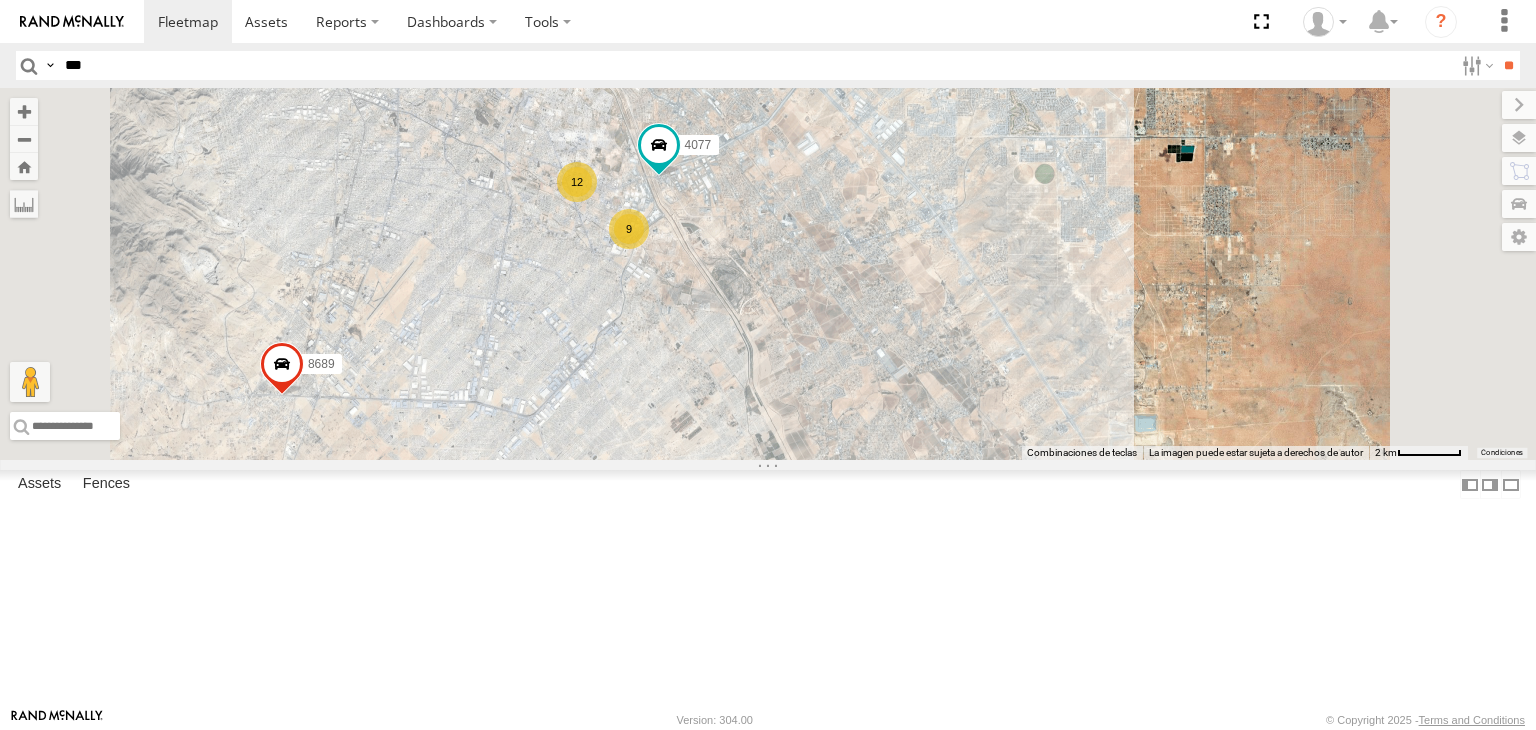 drag, startPoint x: 834, startPoint y: 561, endPoint x: 855, endPoint y: 474, distance: 89.498604 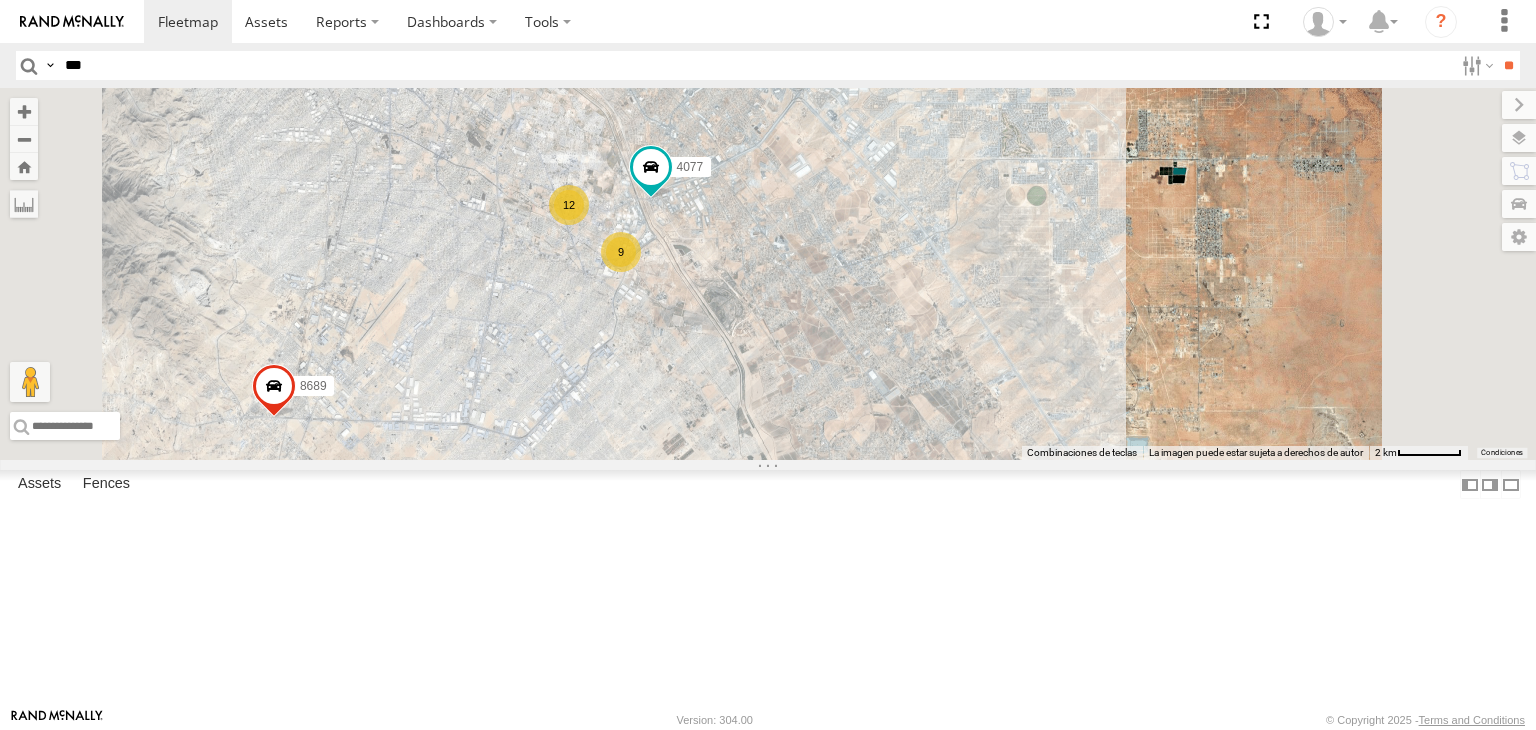 drag, startPoint x: 911, startPoint y: 409, endPoint x: 866, endPoint y: 518, distance: 117.923706 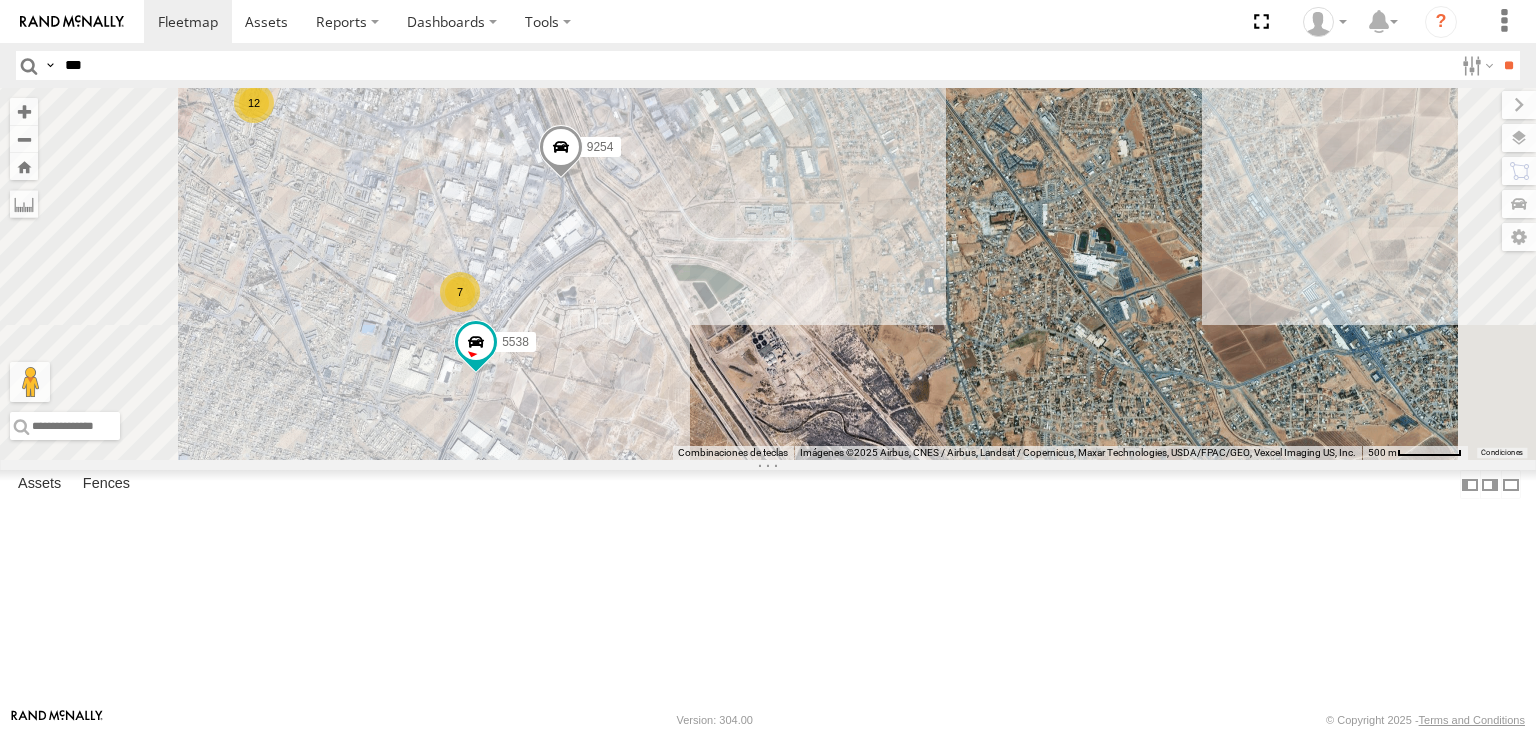 drag, startPoint x: 848, startPoint y: 359, endPoint x: 843, endPoint y: 416, distance: 57.21888 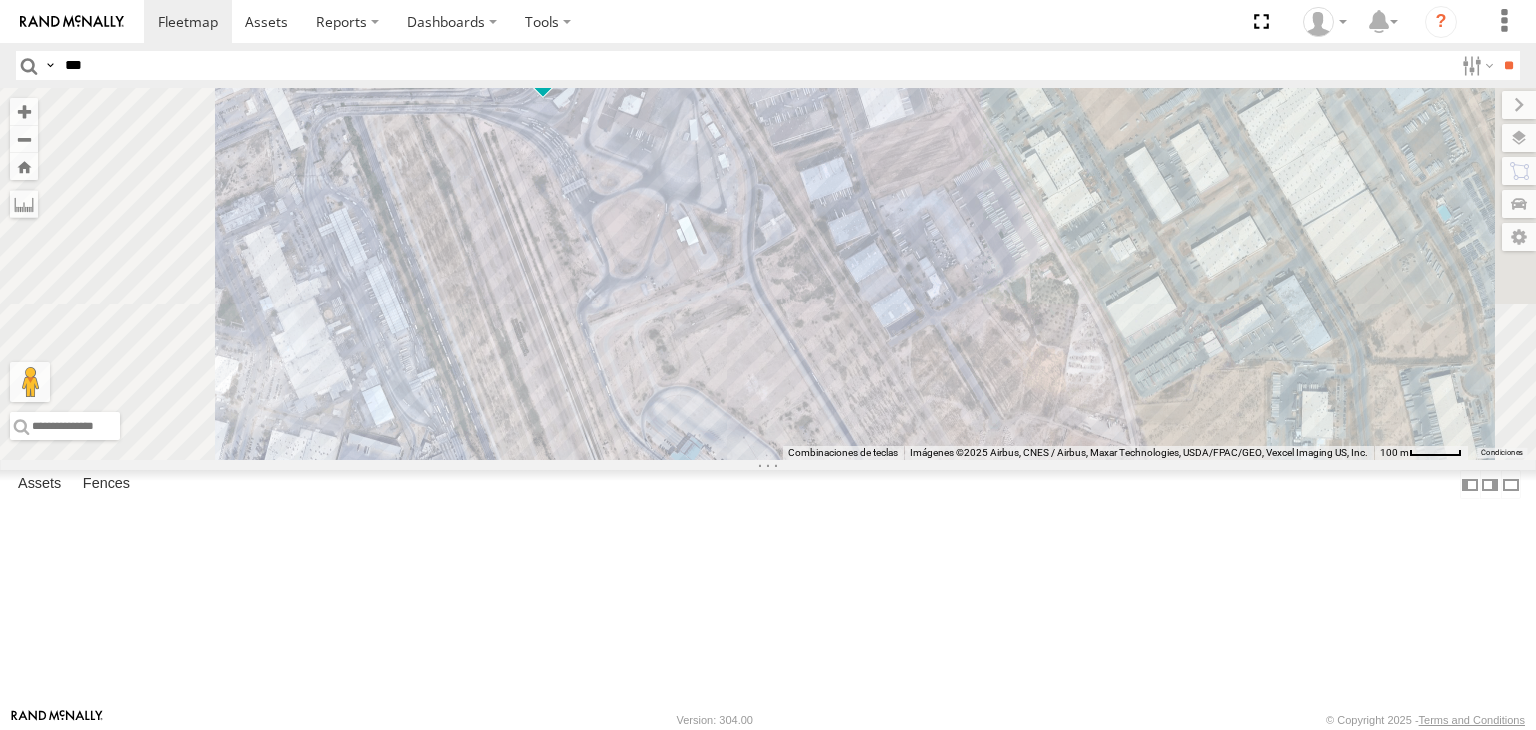 click on "***" at bounding box center (755, 65) 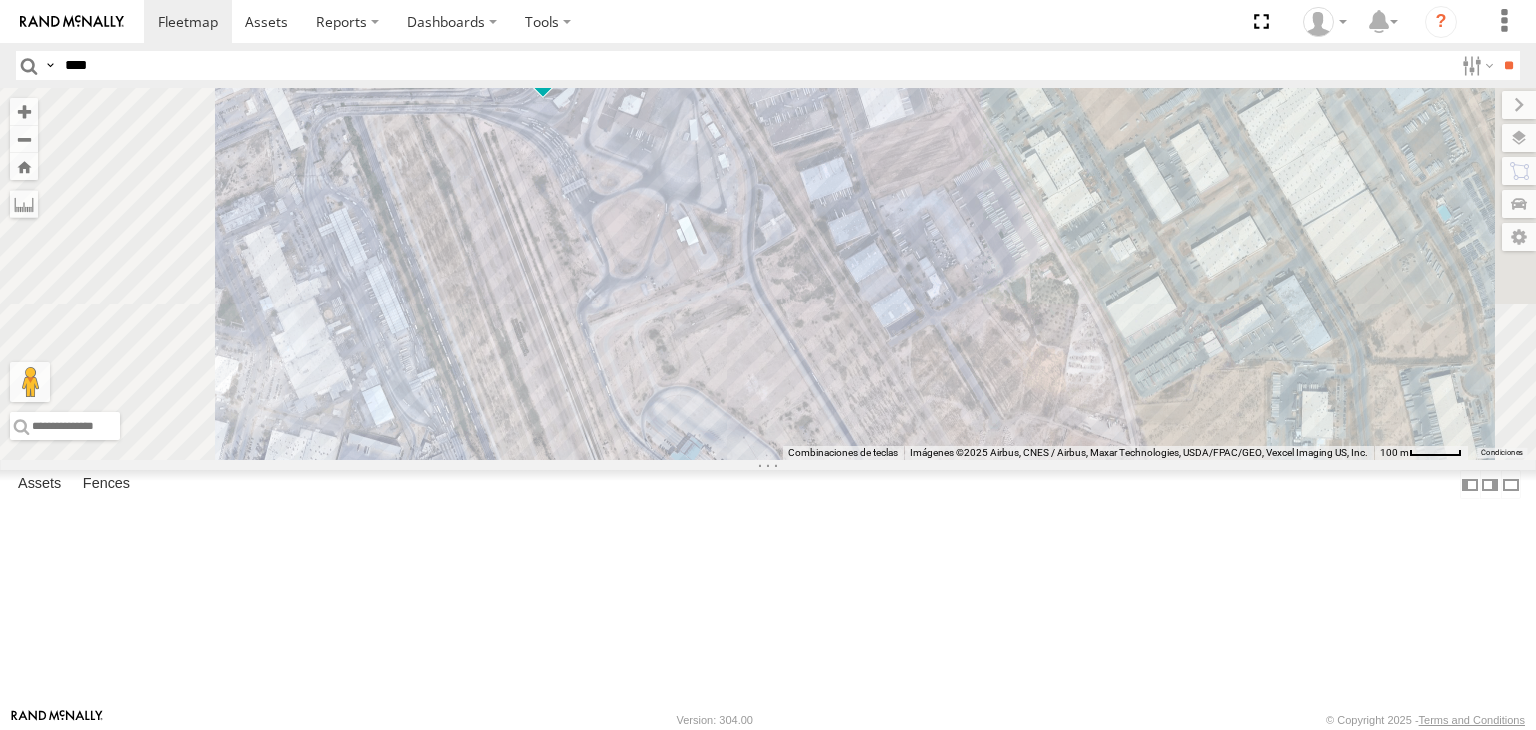 type on "****" 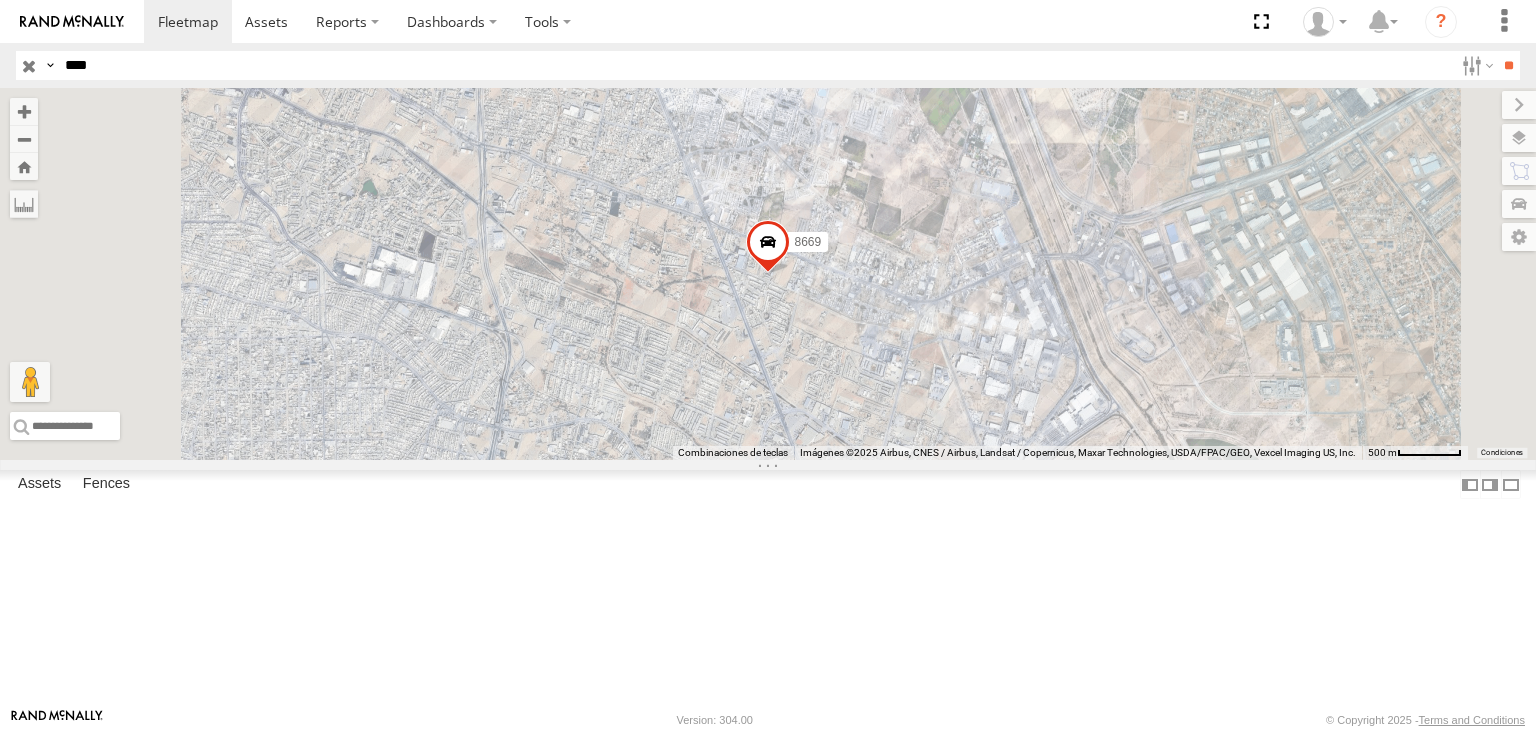 drag, startPoint x: 377, startPoint y: 71, endPoint x: 55, endPoint y: 65, distance: 322.0559 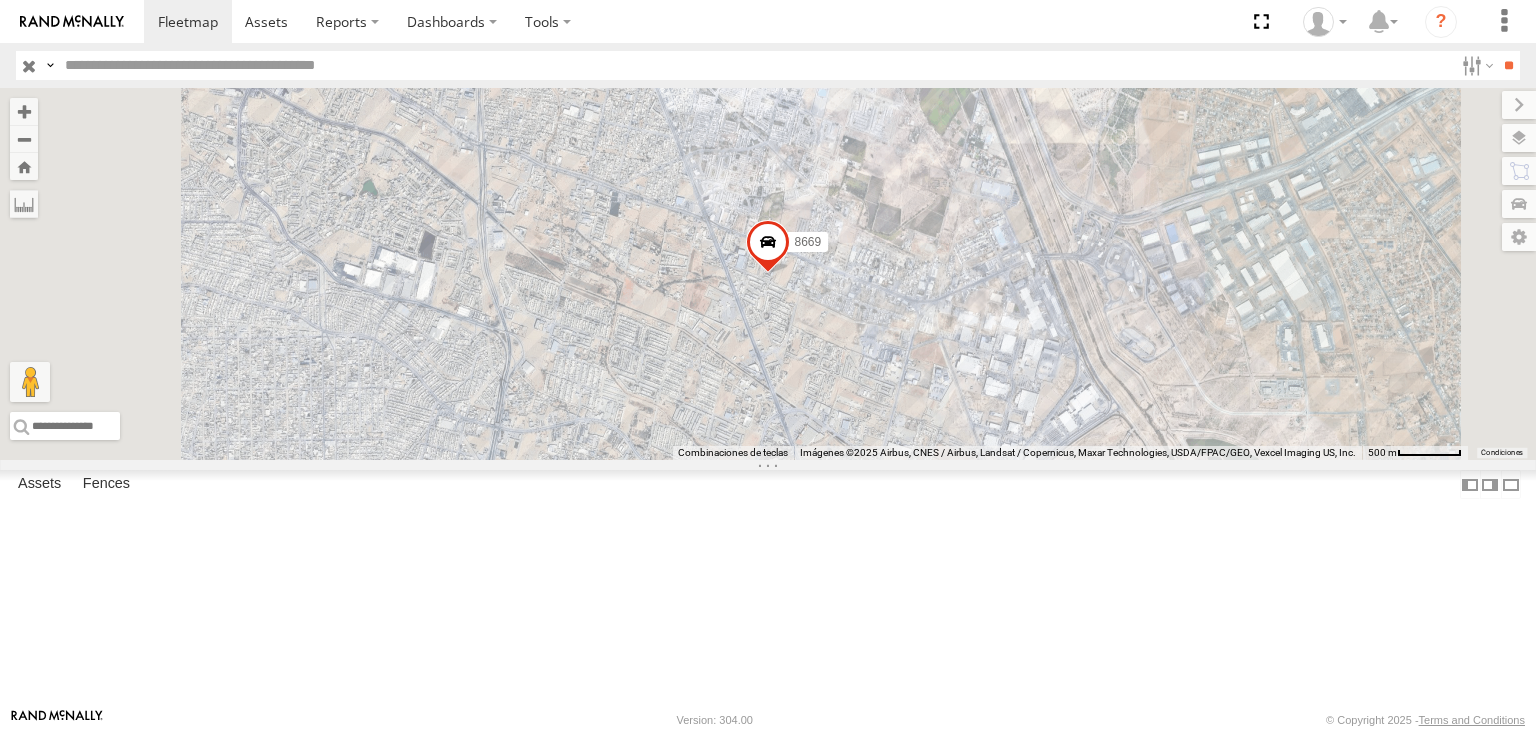type 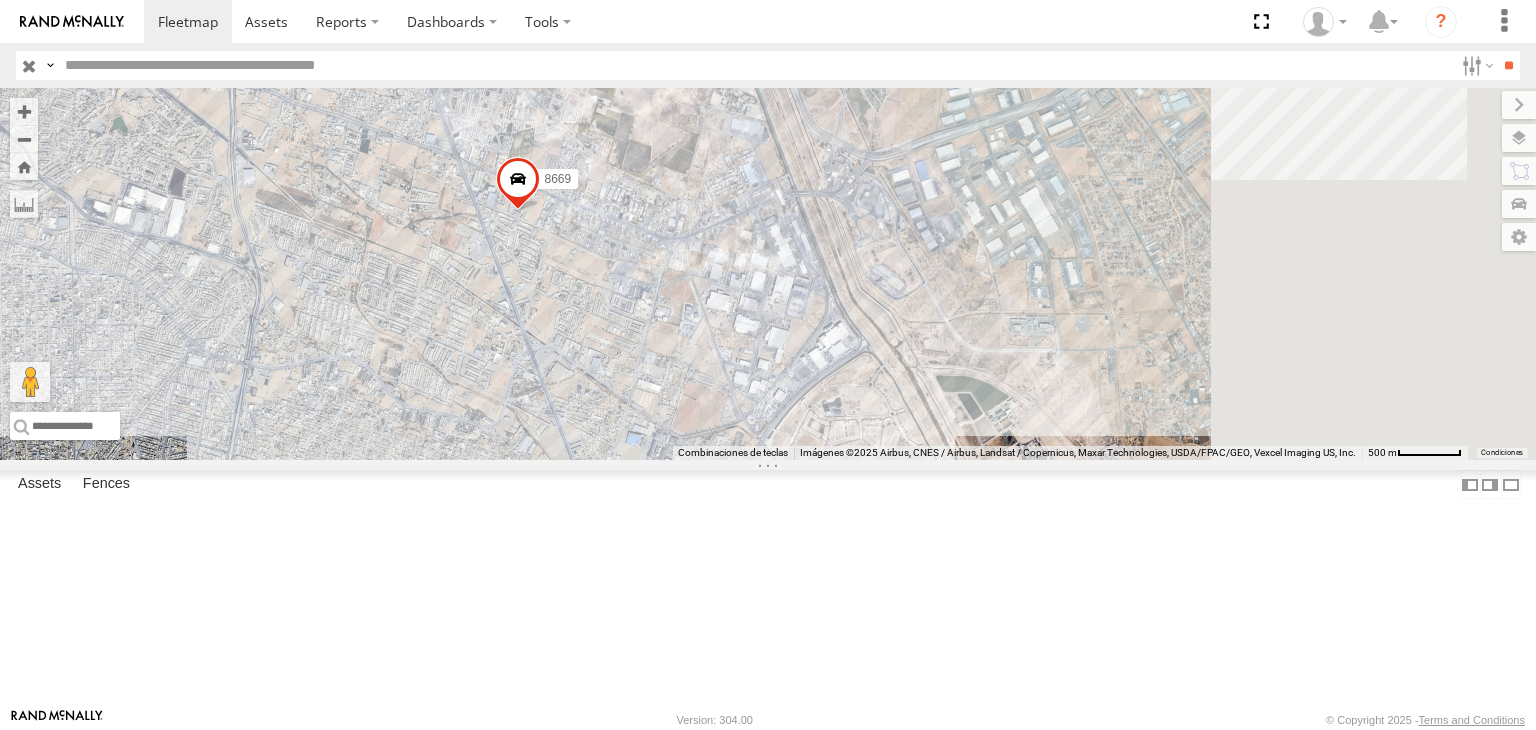 drag, startPoint x: 1155, startPoint y: 491, endPoint x: 789, endPoint y: 373, distance: 384.5517 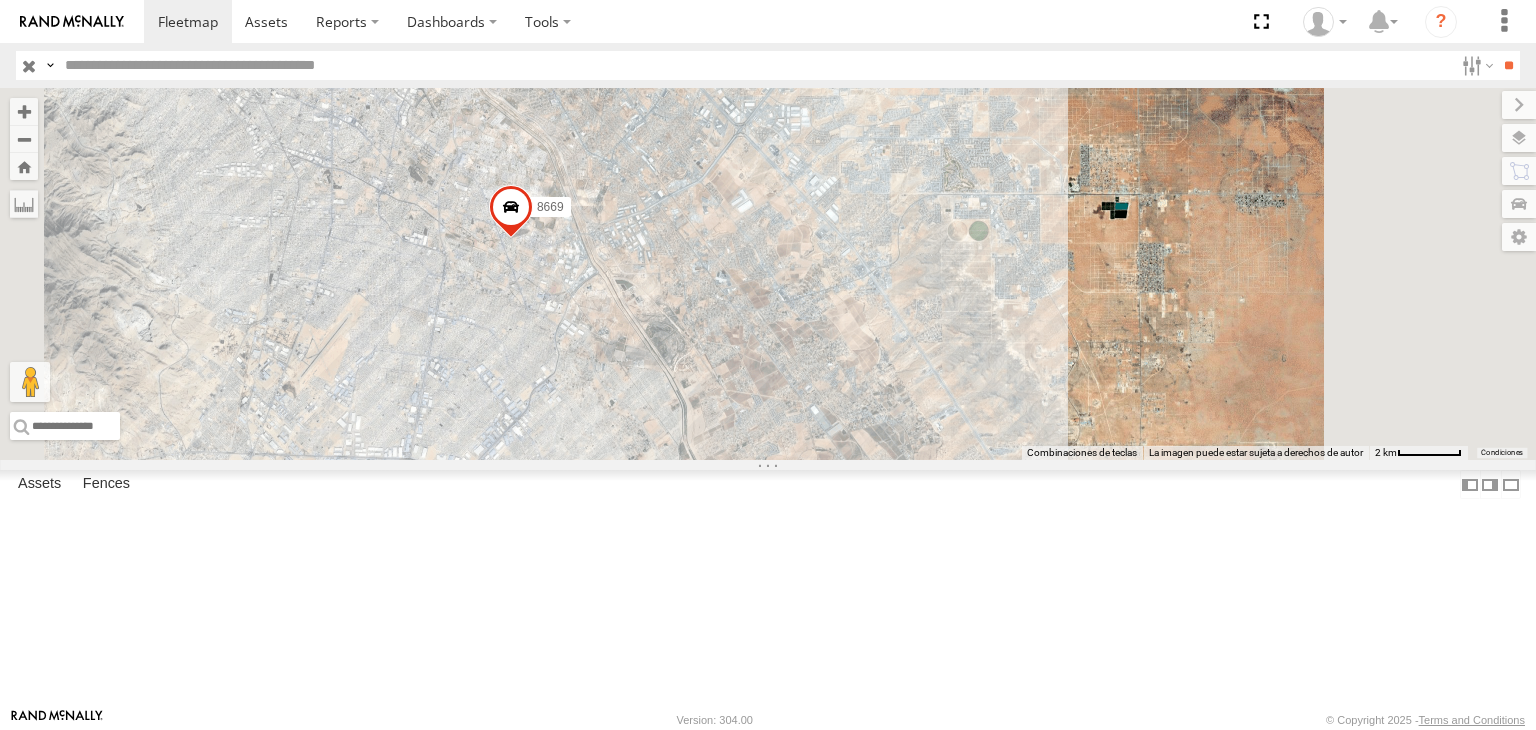 drag, startPoint x: 796, startPoint y: 551, endPoint x: 917, endPoint y: 457, distance: 153.22206 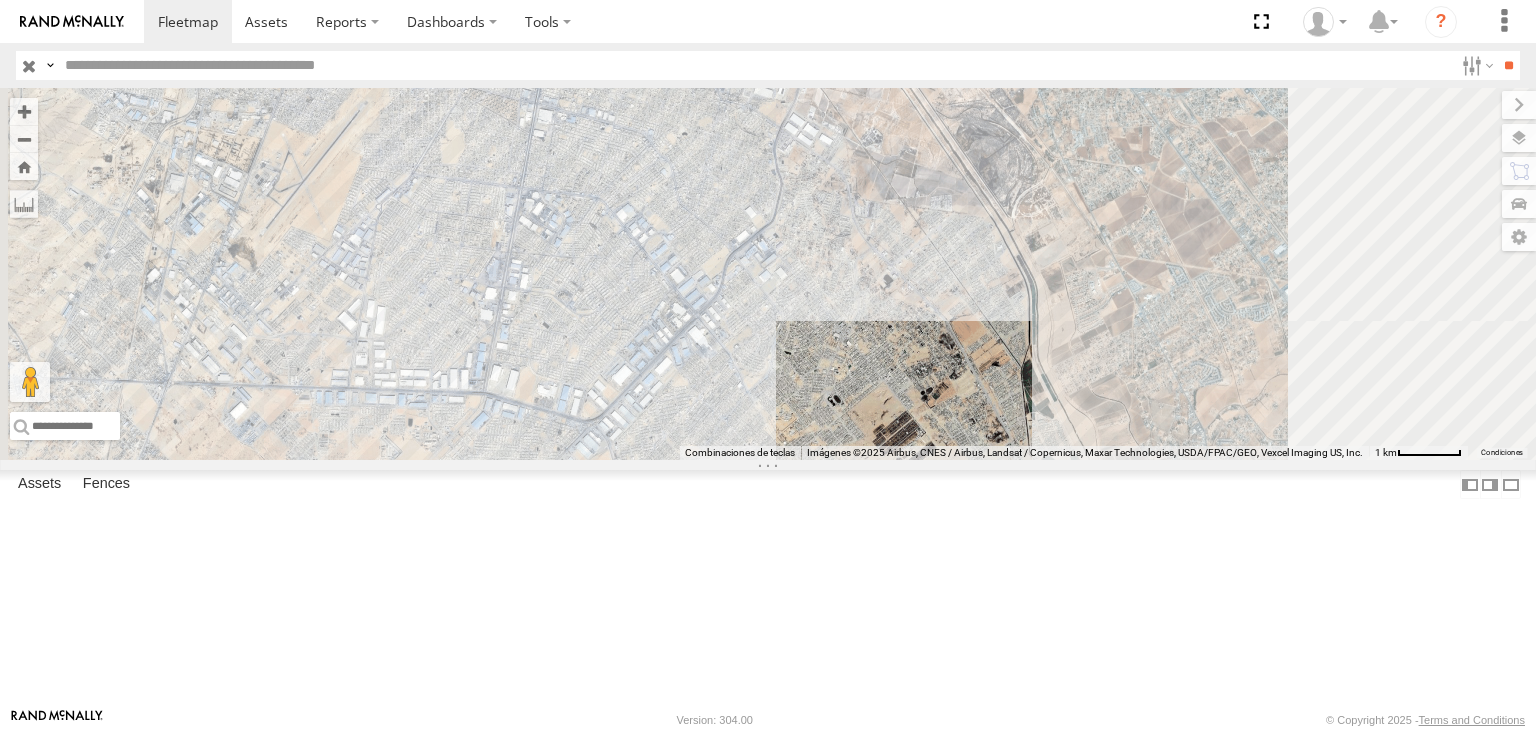 drag, startPoint x: 988, startPoint y: 305, endPoint x: 953, endPoint y: 430, distance: 129.80756 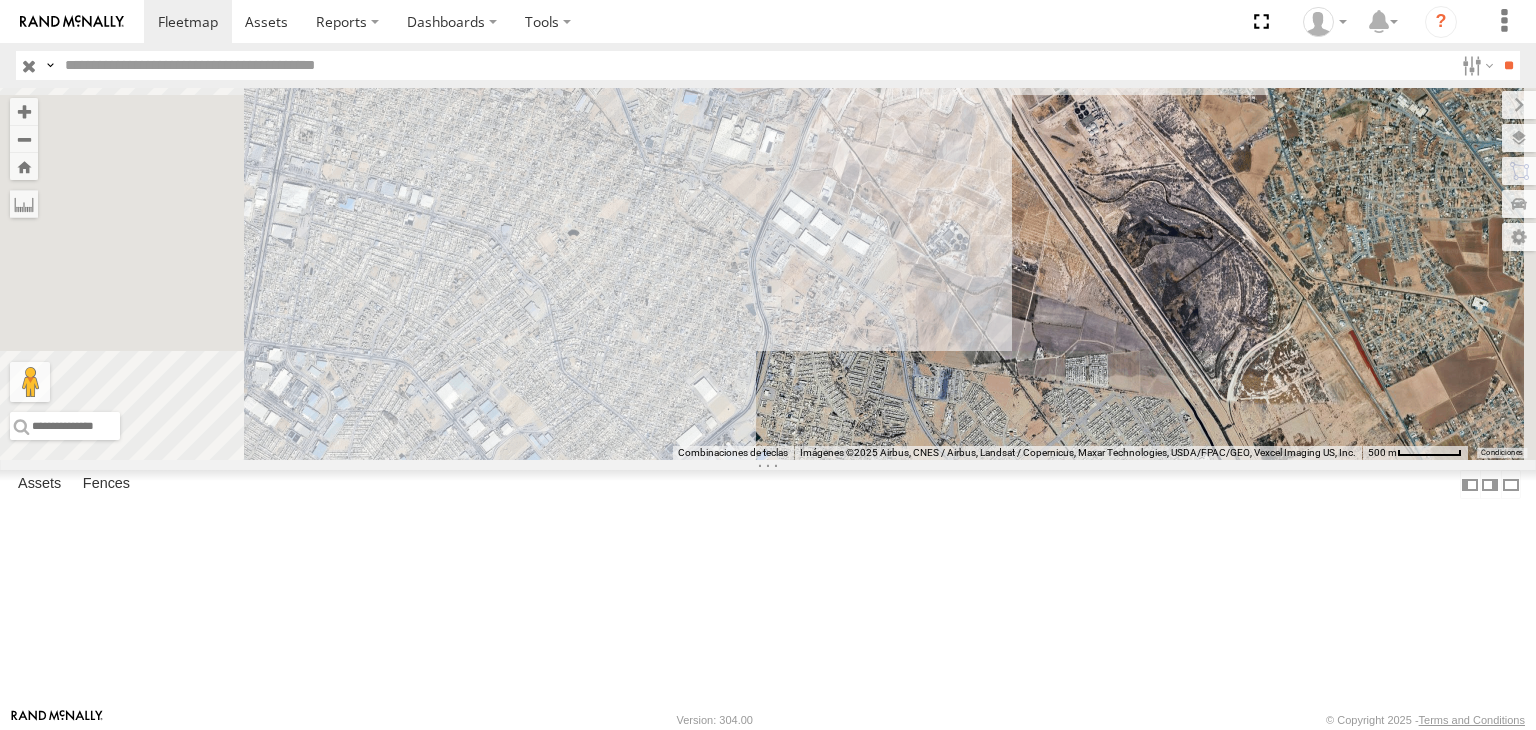 click at bounding box center [29, 65] 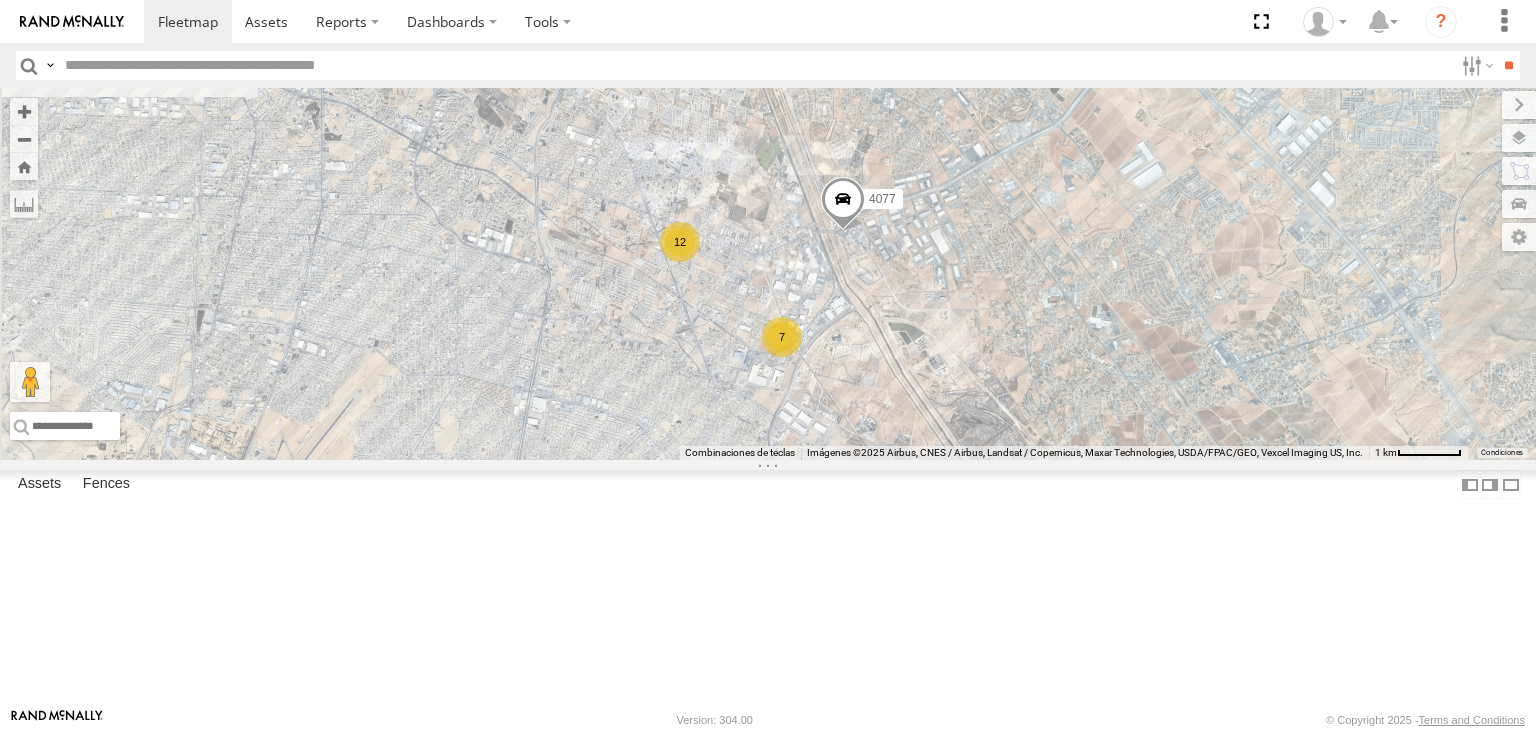 drag, startPoint x: 1181, startPoint y: 357, endPoint x: 1125, endPoint y: 505, distance: 158.24033 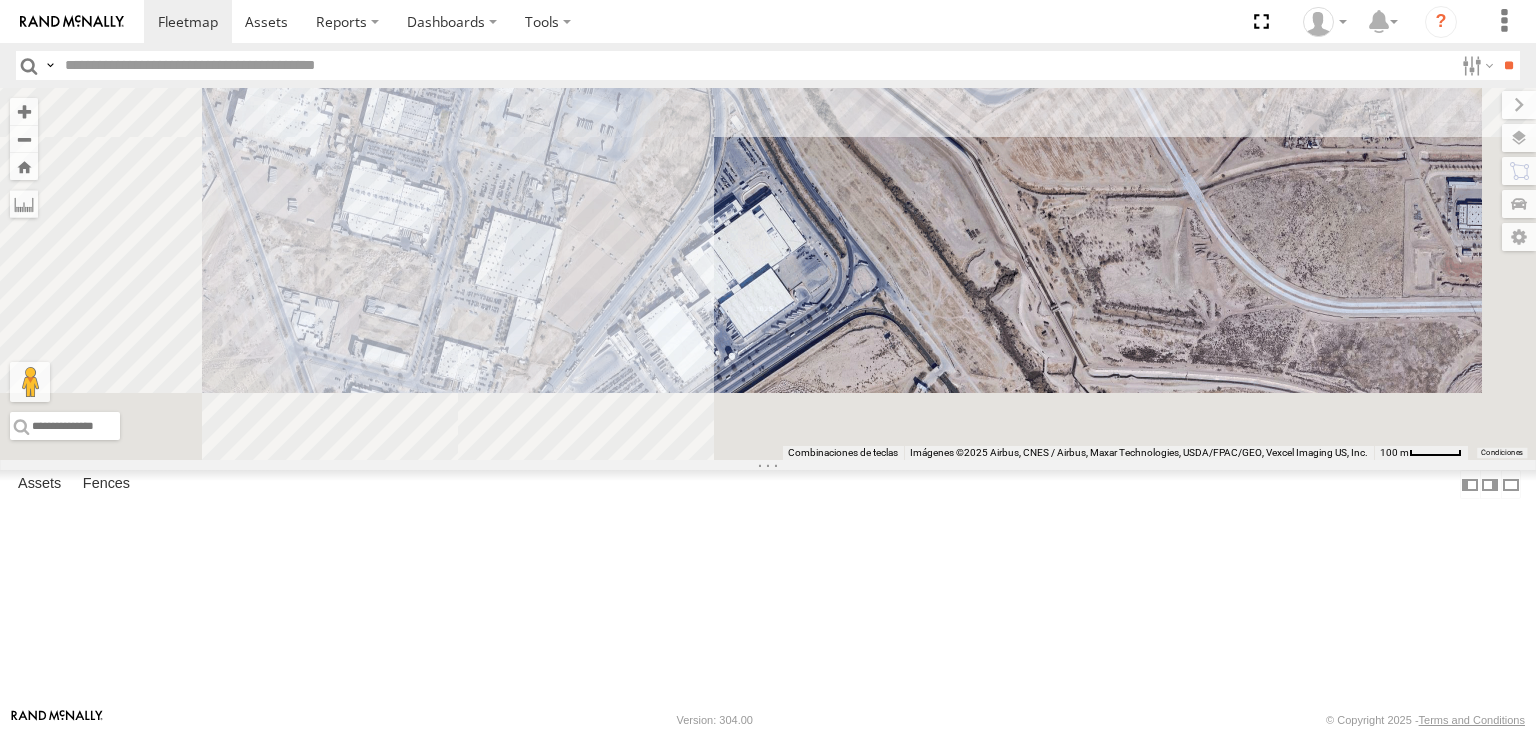 drag, startPoint x: 1021, startPoint y: 393, endPoint x: 1044, endPoint y: -87, distance: 480.55072 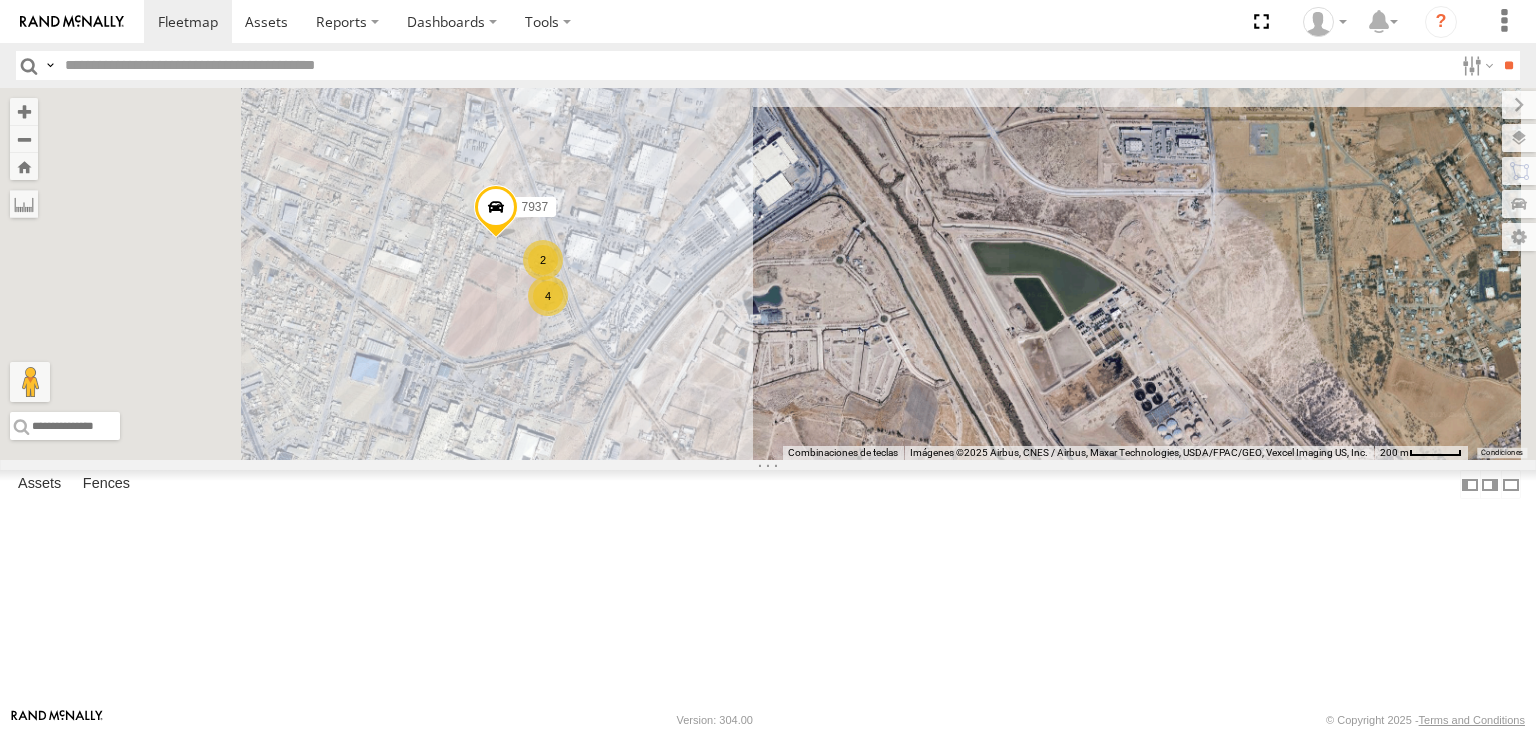 drag, startPoint x: 859, startPoint y: 534, endPoint x: 930, endPoint y: 237, distance: 305.36862 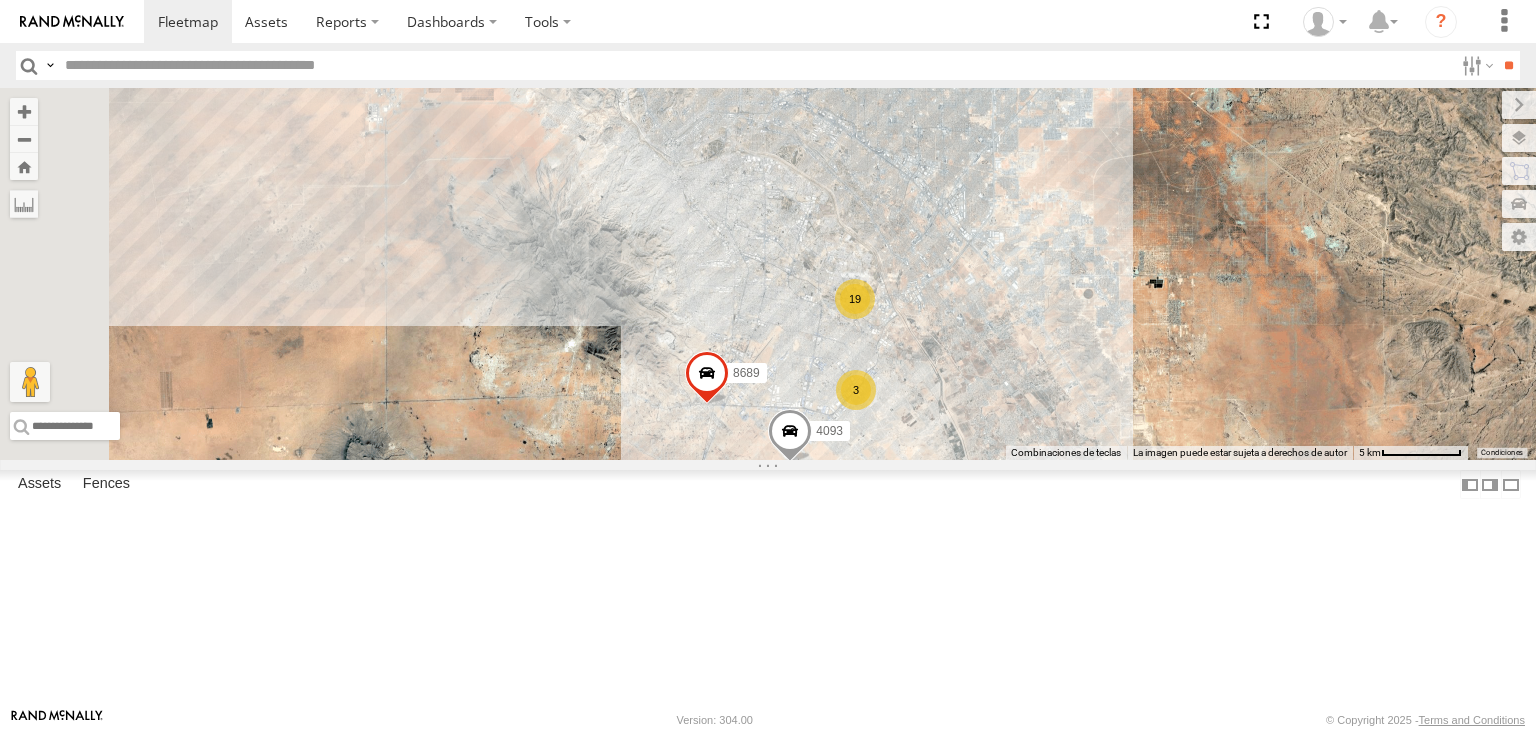 drag, startPoint x: 752, startPoint y: 485, endPoint x: 987, endPoint y: 511, distance: 236.43393 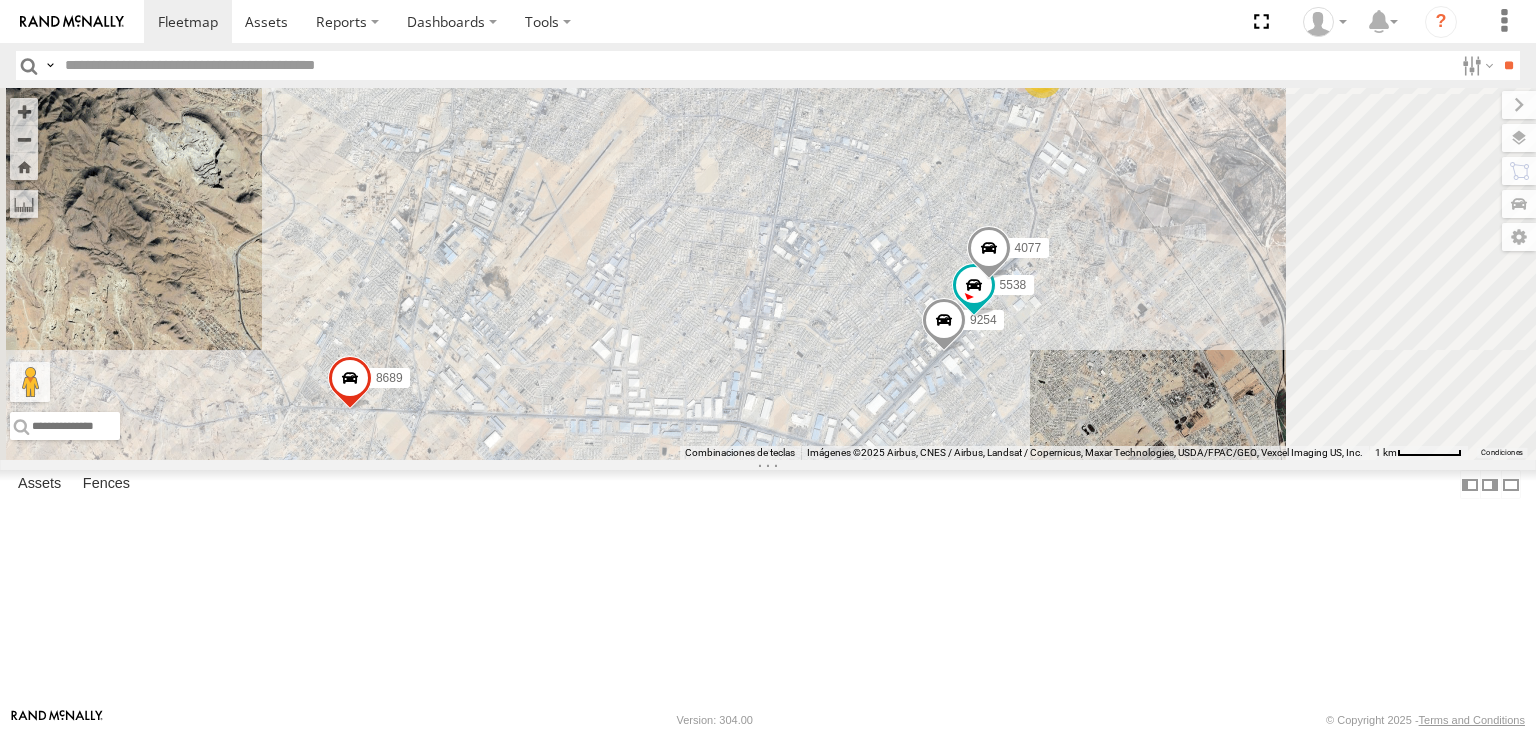 drag, startPoint x: 1068, startPoint y: 501, endPoint x: 1002, endPoint y: 439, distance: 90.55385 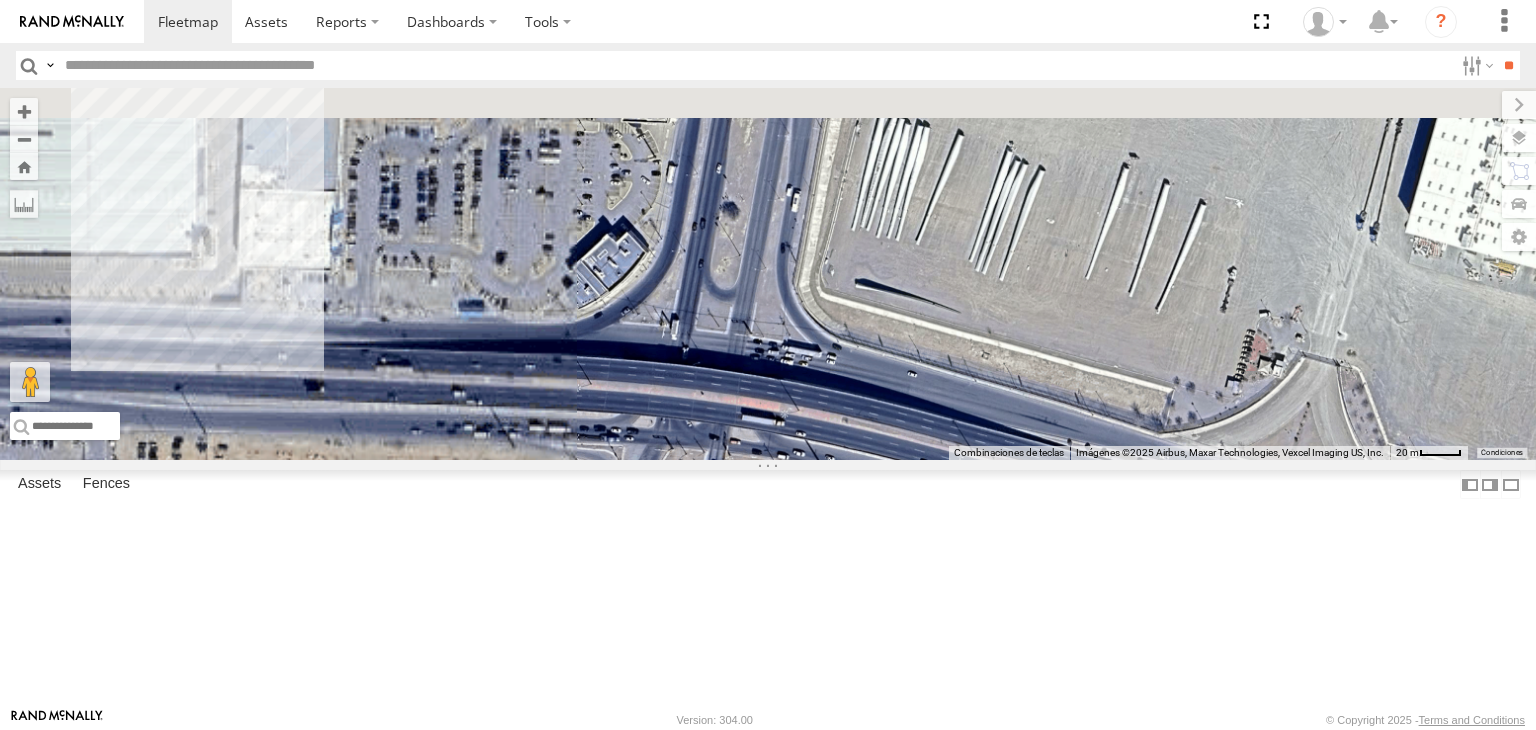 drag, startPoint x: 617, startPoint y: 262, endPoint x: 1000, endPoint y: 668, distance: 558.1442 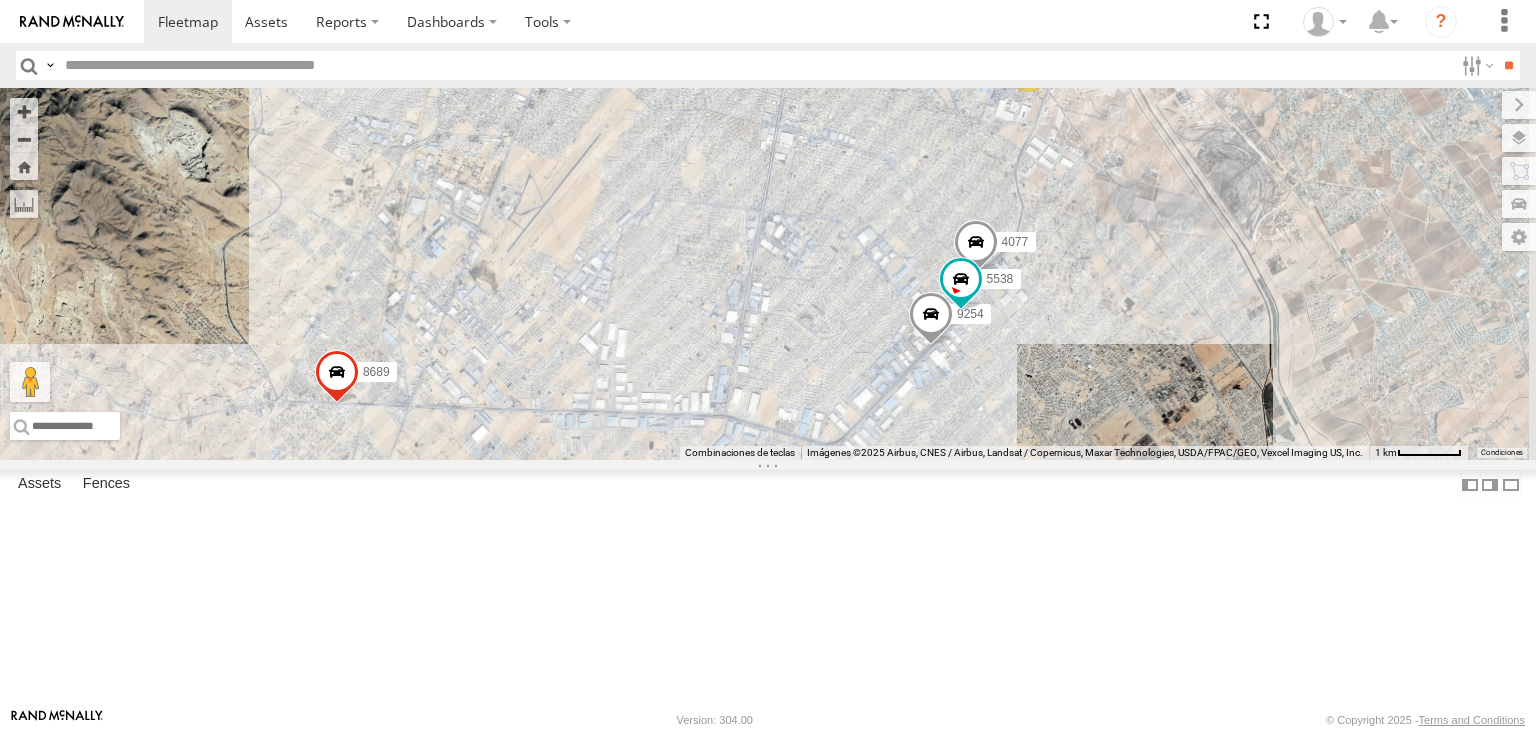 drag, startPoint x: 1064, startPoint y: 549, endPoint x: 1035, endPoint y: 545, distance: 29.274563 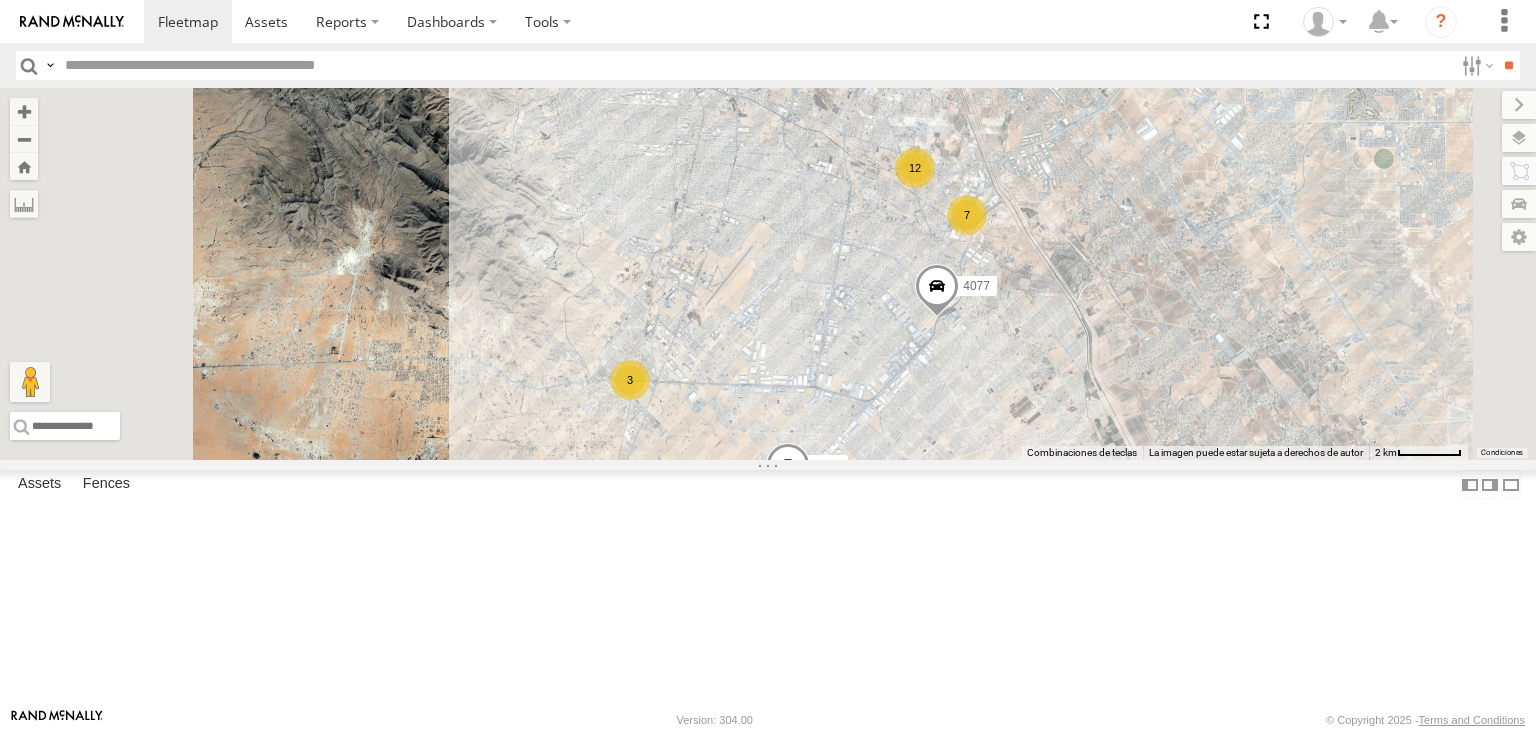 drag, startPoint x: 754, startPoint y: 447, endPoint x: 912, endPoint y: 467, distance: 159.26079 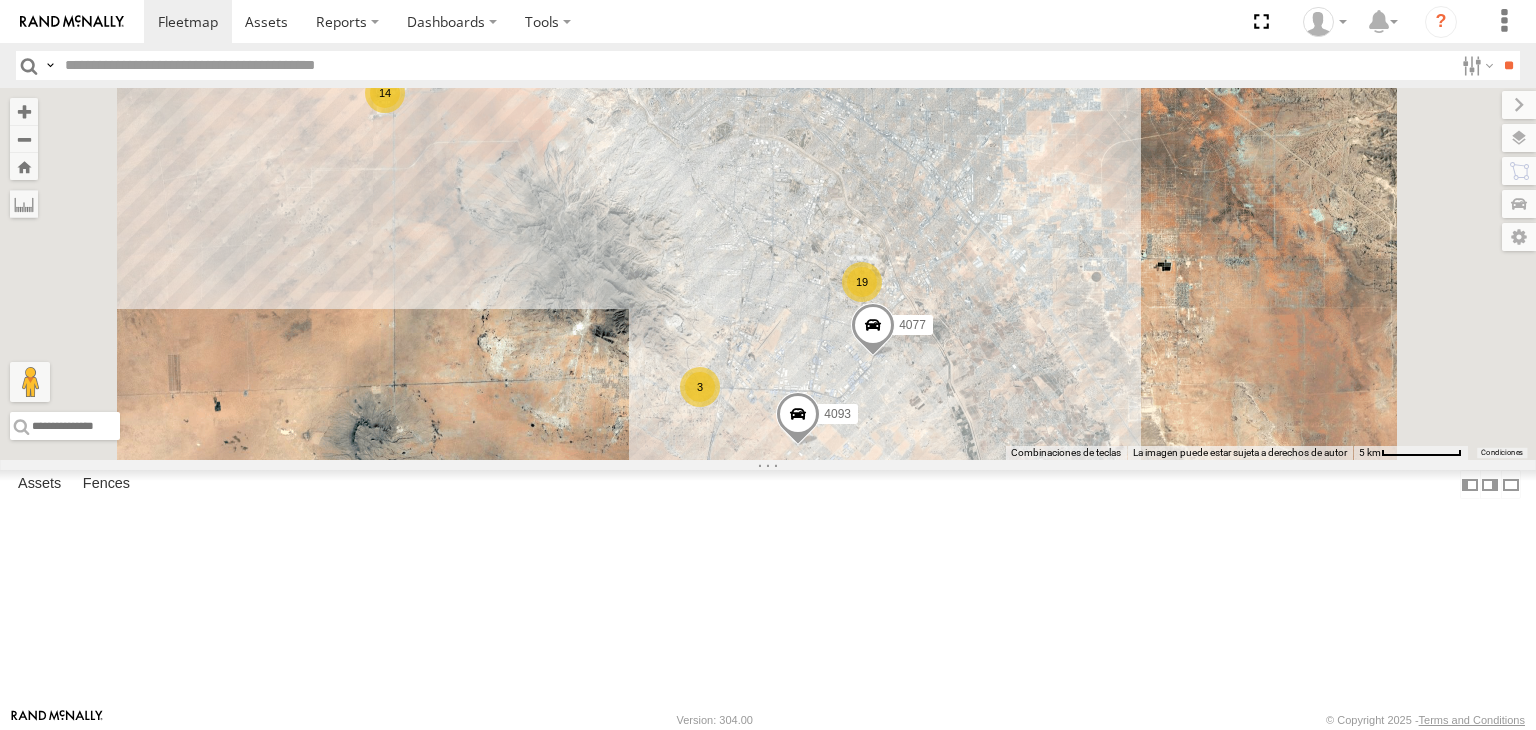 drag, startPoint x: 771, startPoint y: 313, endPoint x: 828, endPoint y: 401, distance: 104.84751 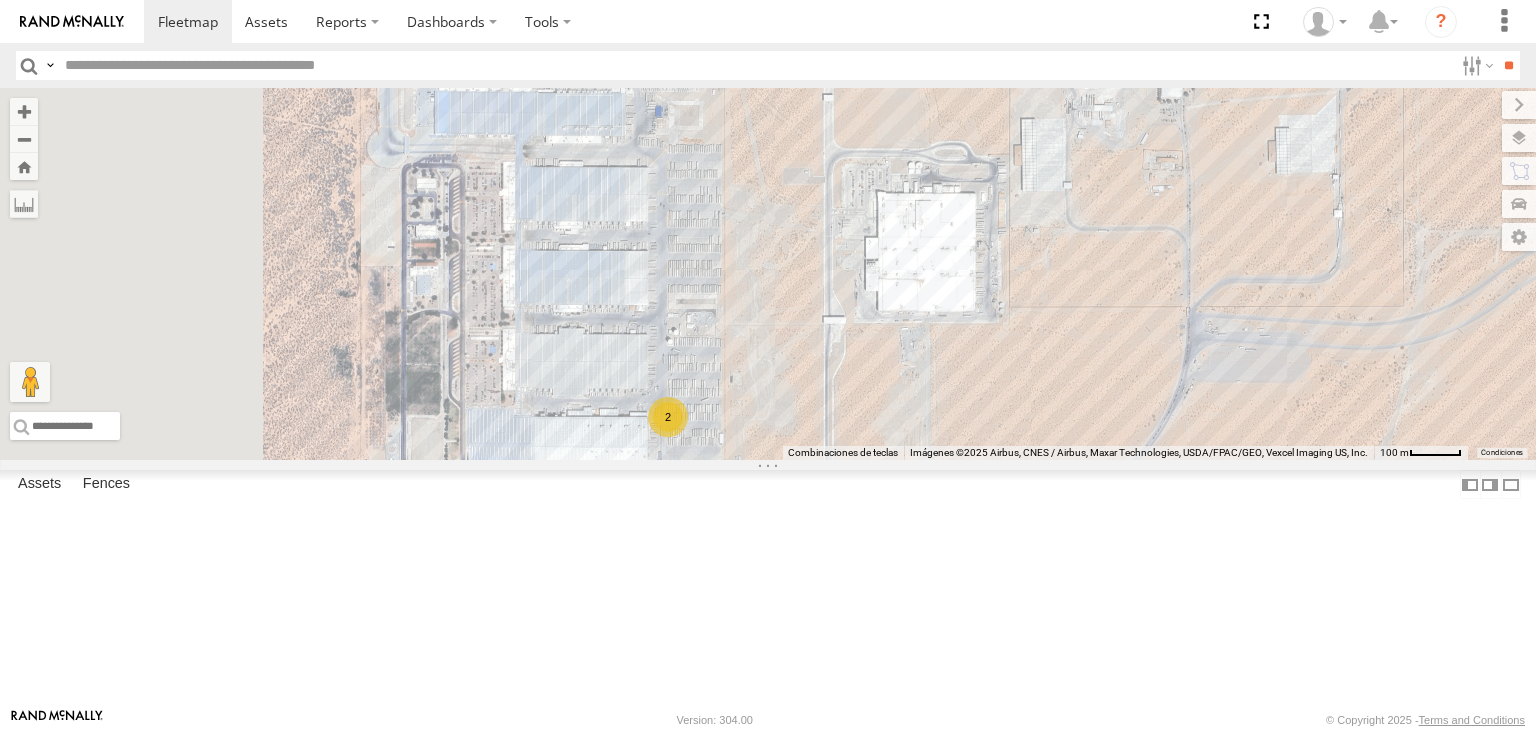 drag, startPoint x: 790, startPoint y: 286, endPoint x: 835, endPoint y: 433, distance: 153.73354 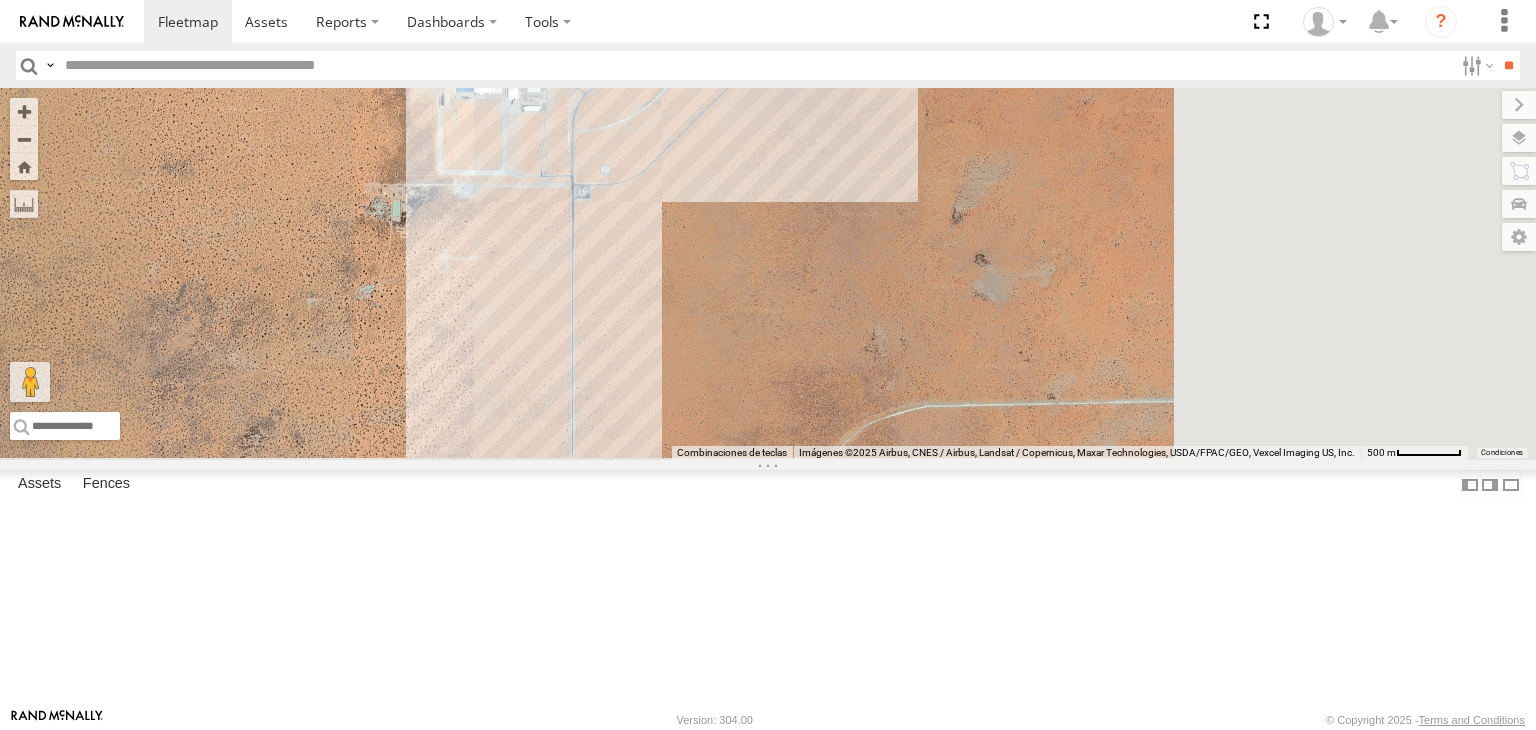 drag, startPoint x: 908, startPoint y: 389, endPoint x: 673, endPoint y: 67, distance: 398.6339 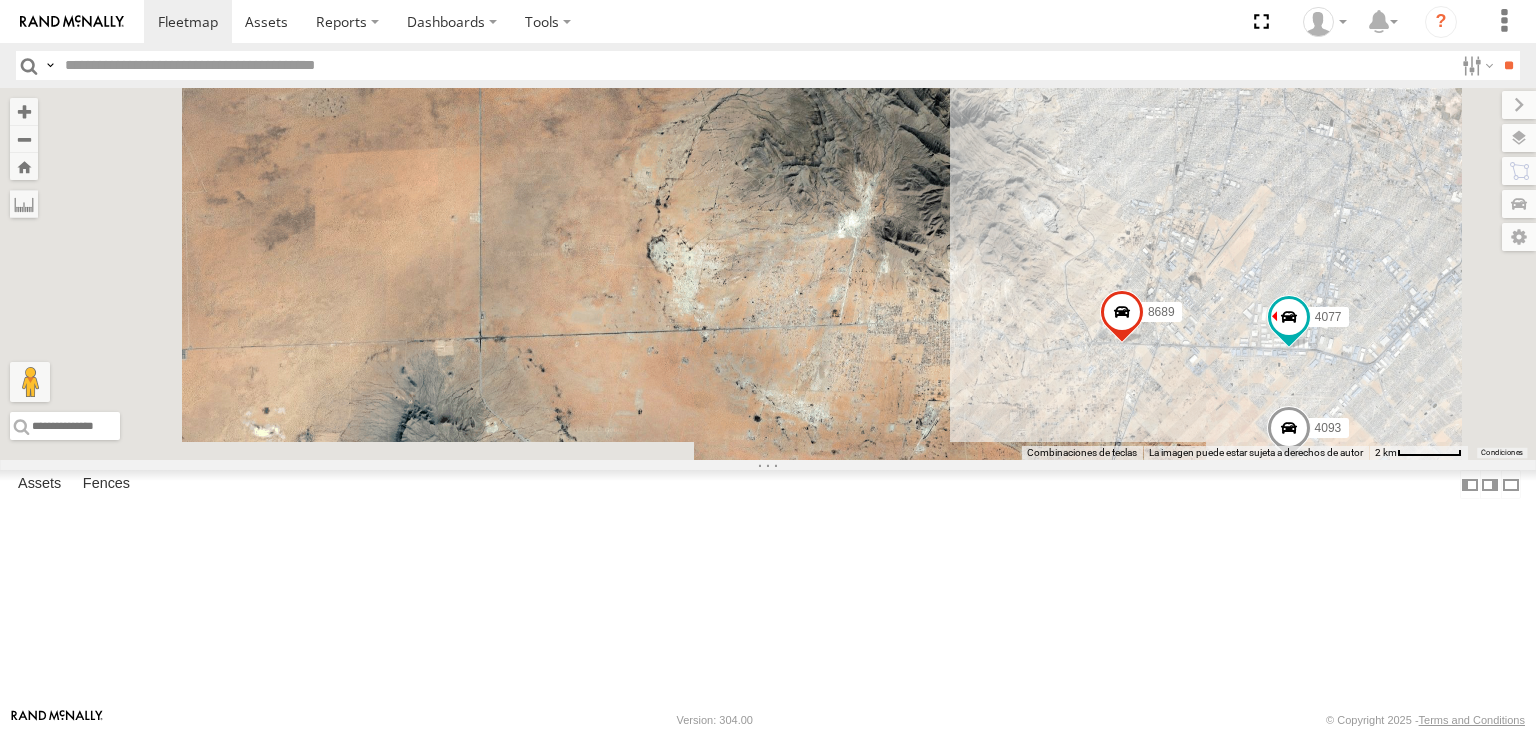 drag, startPoint x: 760, startPoint y: 205, endPoint x: 776, endPoint y: 118, distance: 88.45903 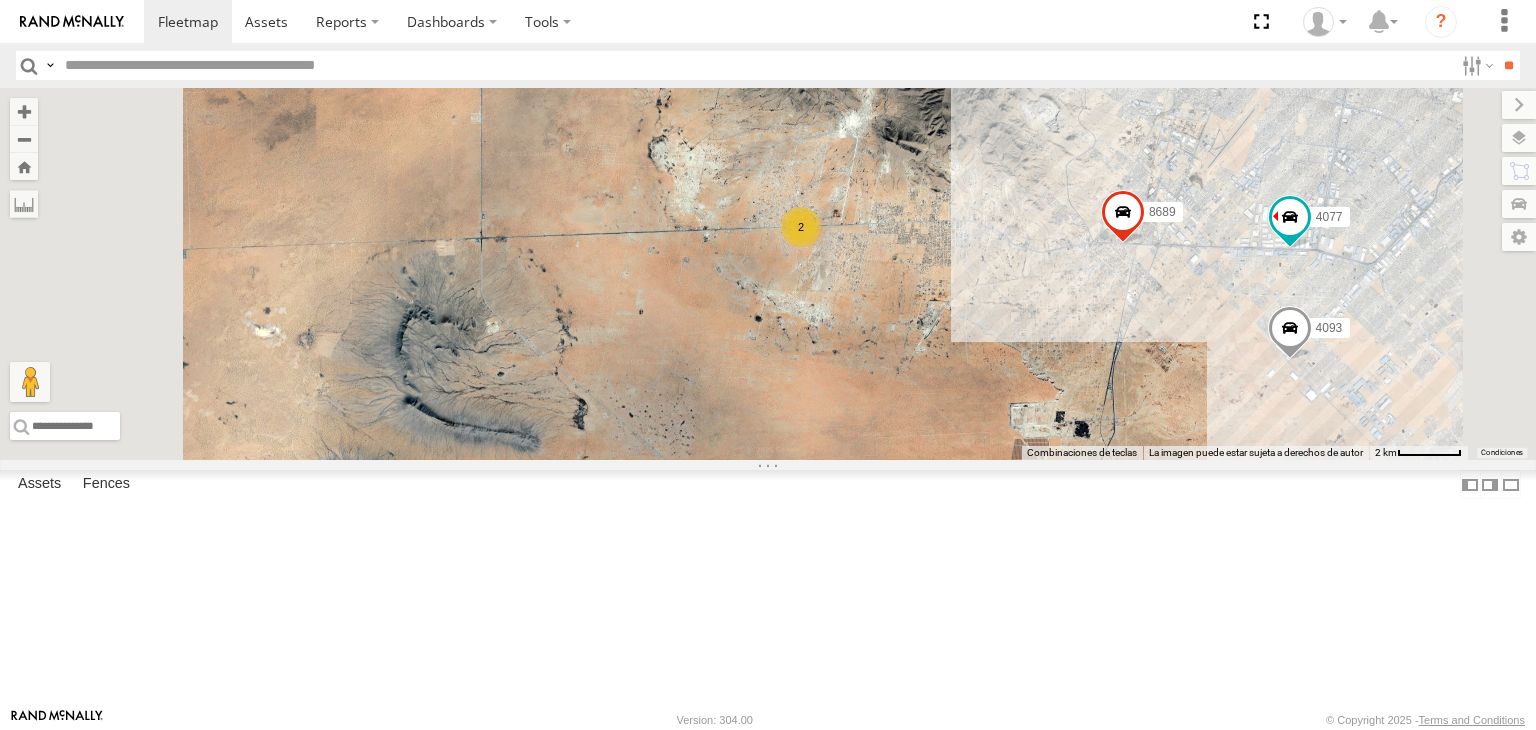 drag, startPoint x: 977, startPoint y: 349, endPoint x: 896, endPoint y: 358, distance: 81.49847 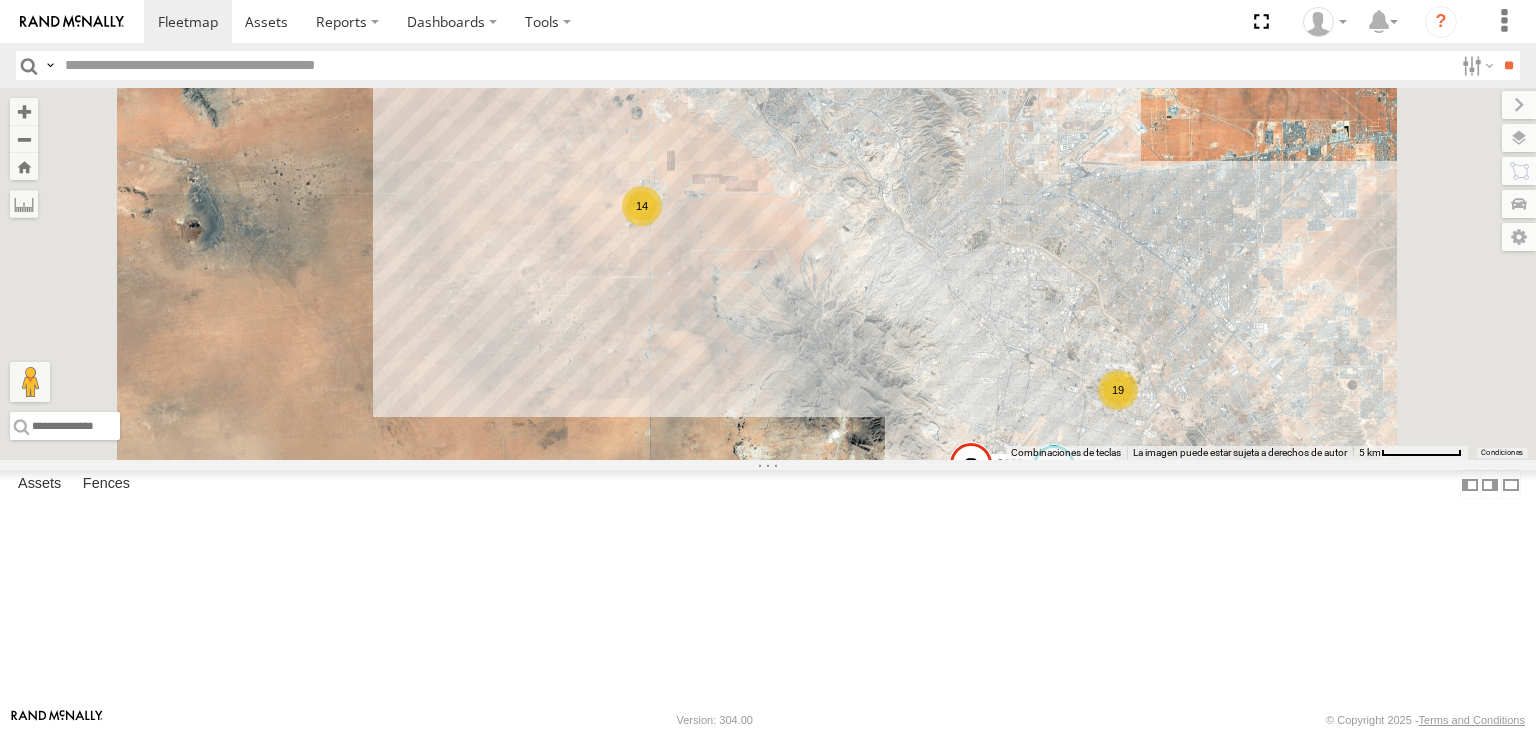 drag, startPoint x: 928, startPoint y: 278, endPoint x: 897, endPoint y: 485, distance: 209.30838 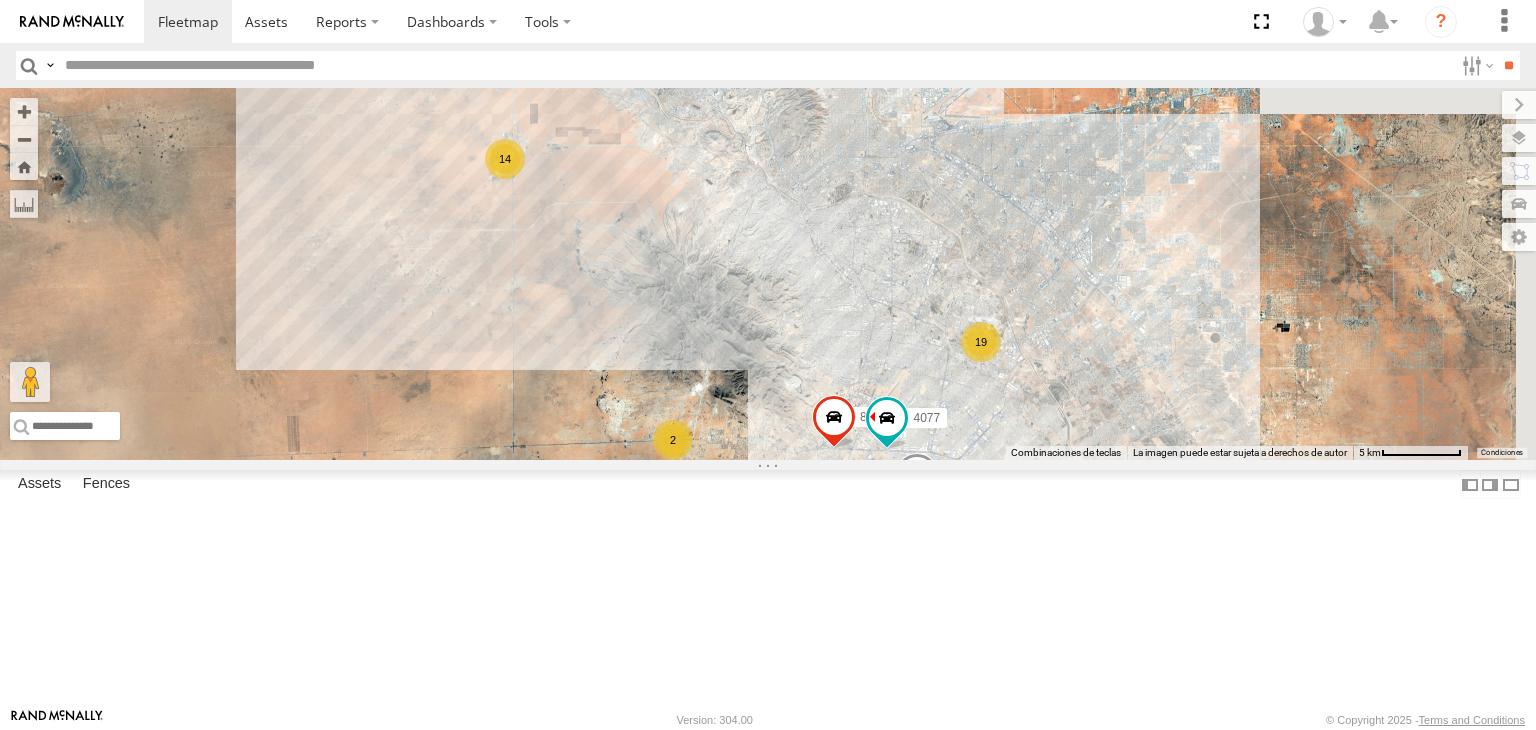 drag, startPoint x: 1017, startPoint y: 487, endPoint x: 947, endPoint y: 449, distance: 79.64923 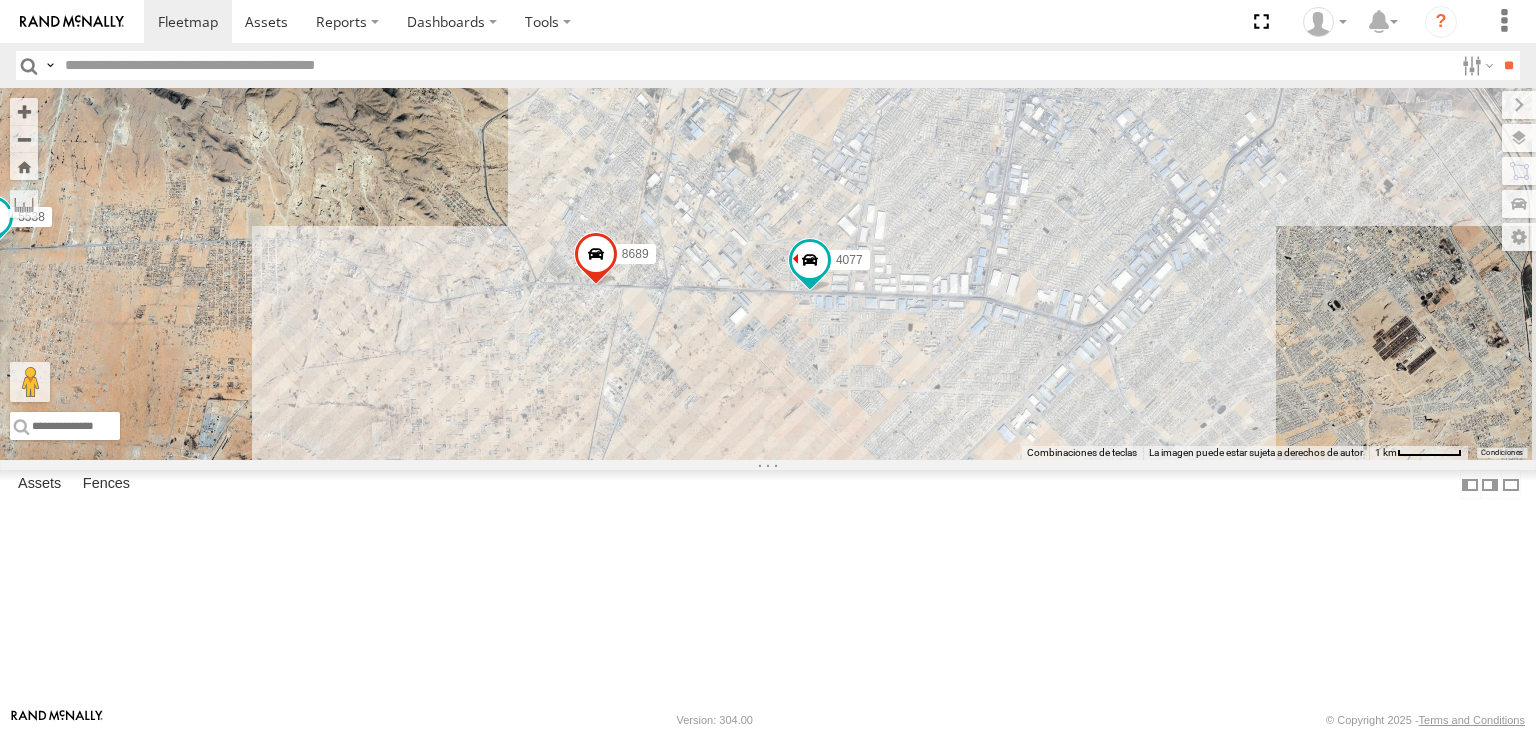 drag, startPoint x: 1206, startPoint y: 601, endPoint x: 905, endPoint y: 339, distance: 399.05515 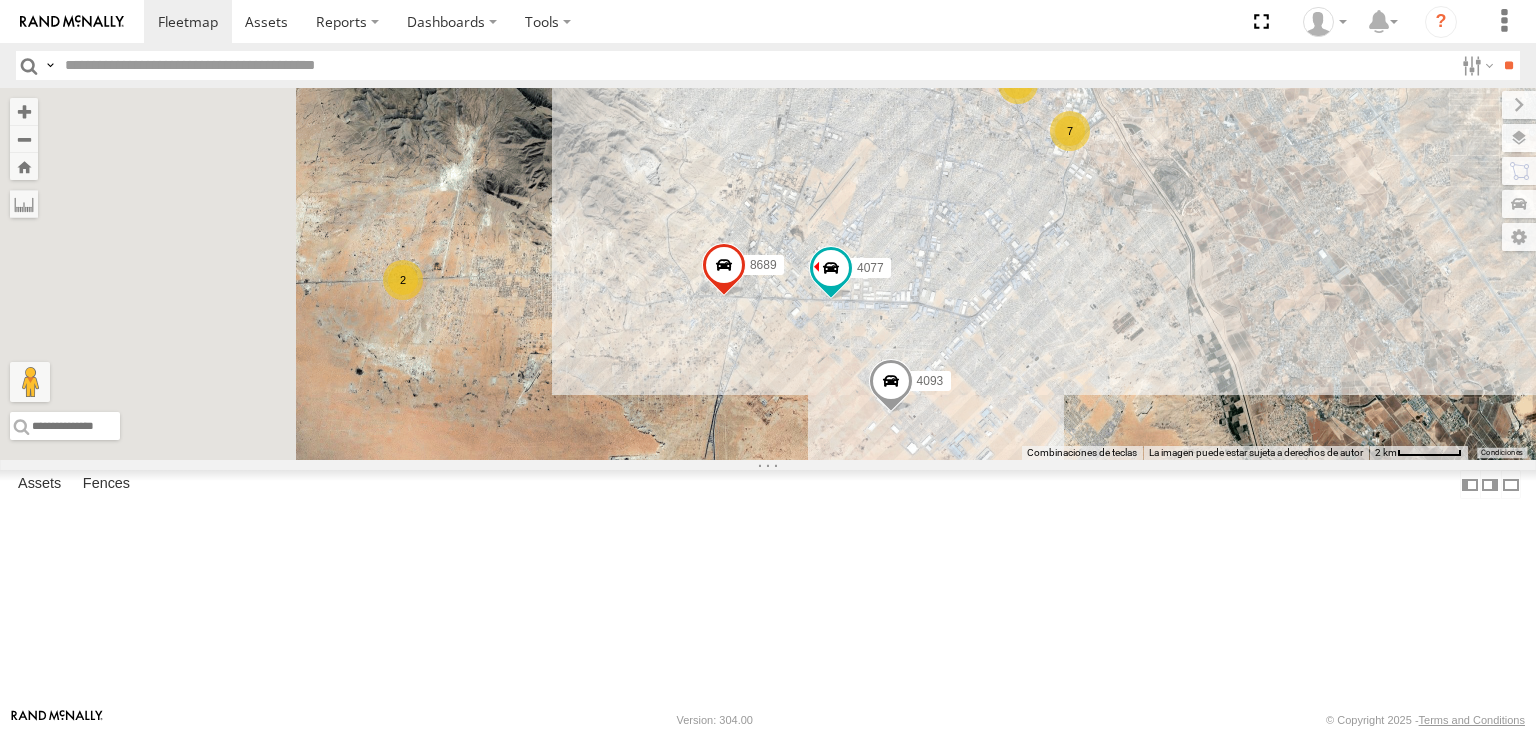drag, startPoint x: 791, startPoint y: 334, endPoint x: 981, endPoint y: 406, distance: 203.18465 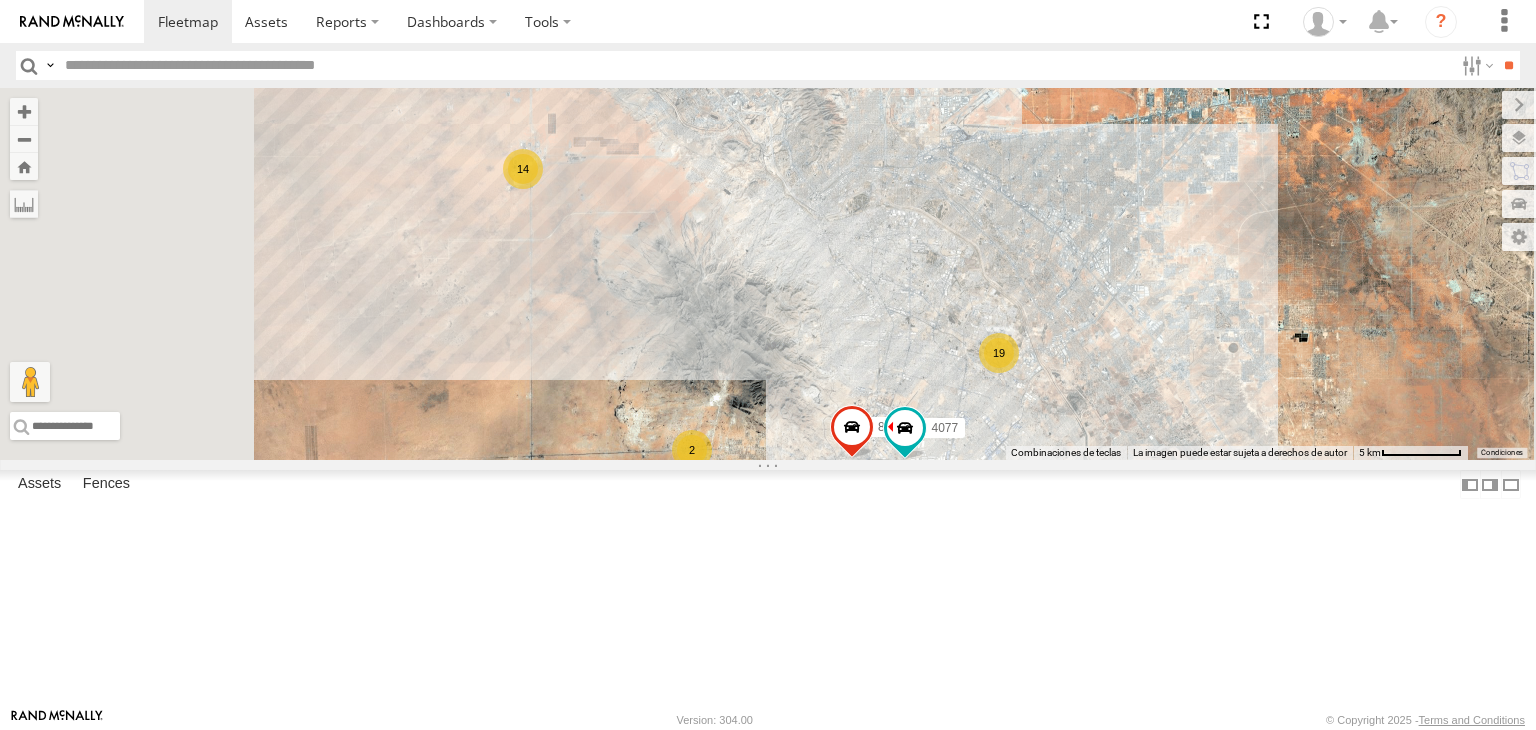 drag, startPoint x: 772, startPoint y: 283, endPoint x: 828, endPoint y: 435, distance: 161.98766 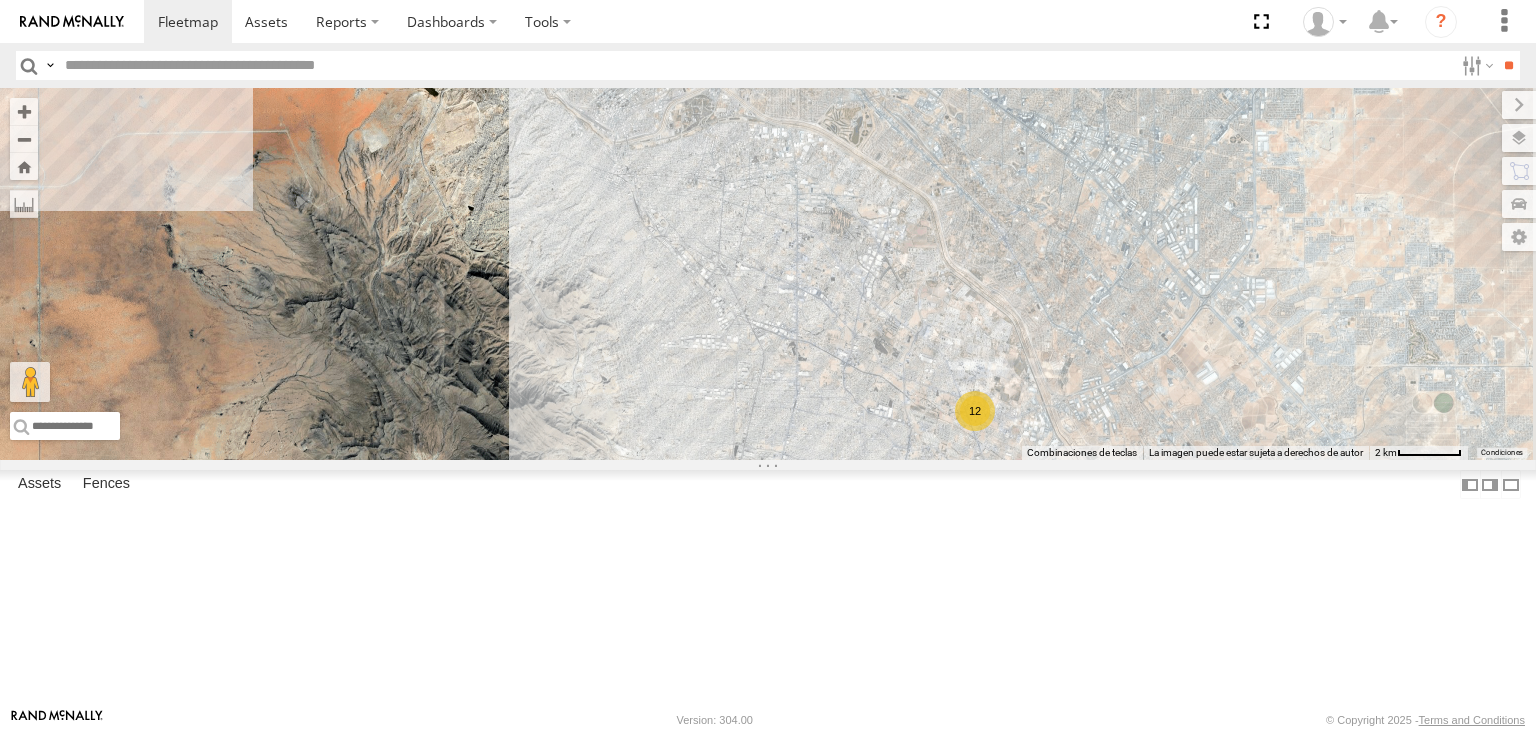 drag, startPoint x: 855, startPoint y: 410, endPoint x: 911, endPoint y: 239, distance: 179.9361 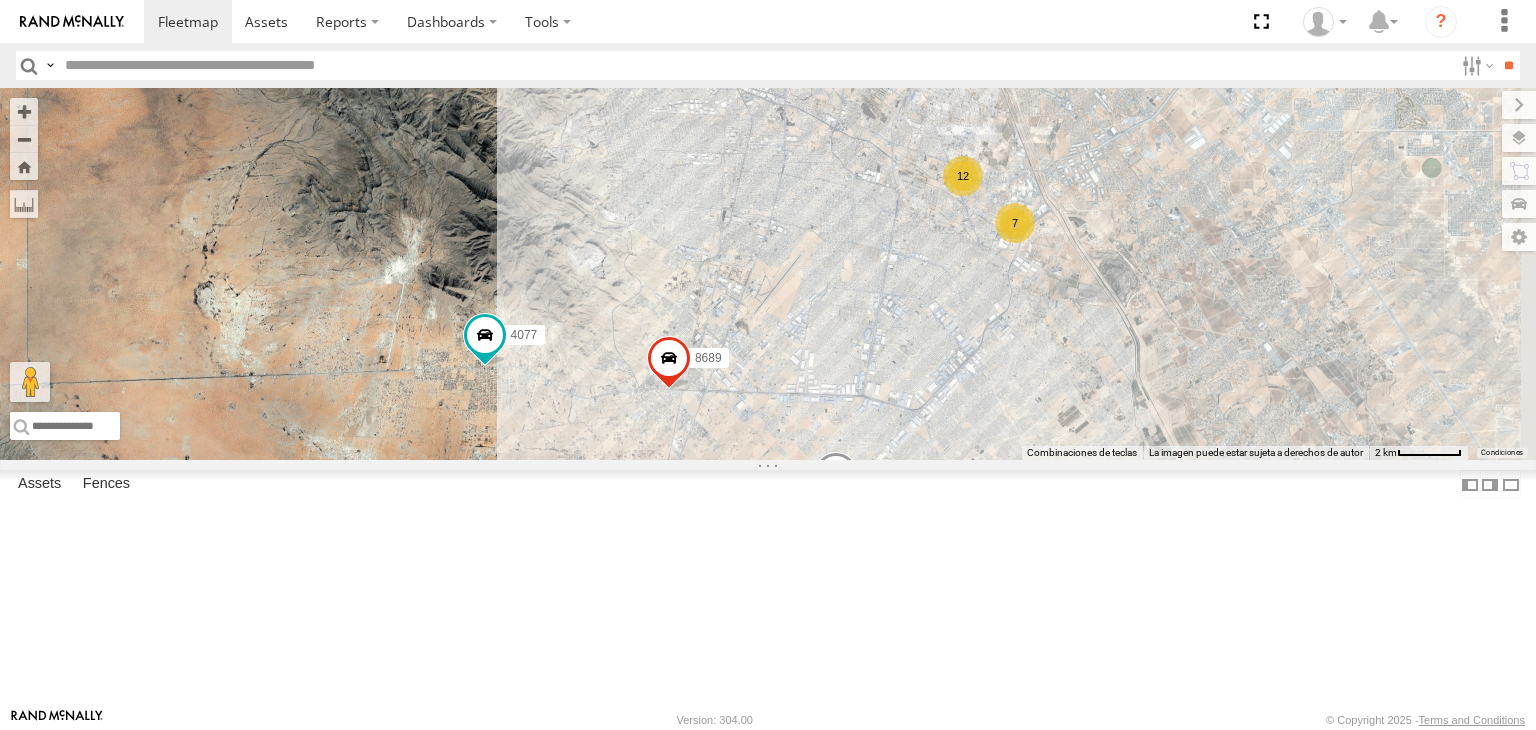 drag, startPoint x: 1016, startPoint y: 521, endPoint x: 1004, endPoint y: 283, distance: 238.30232 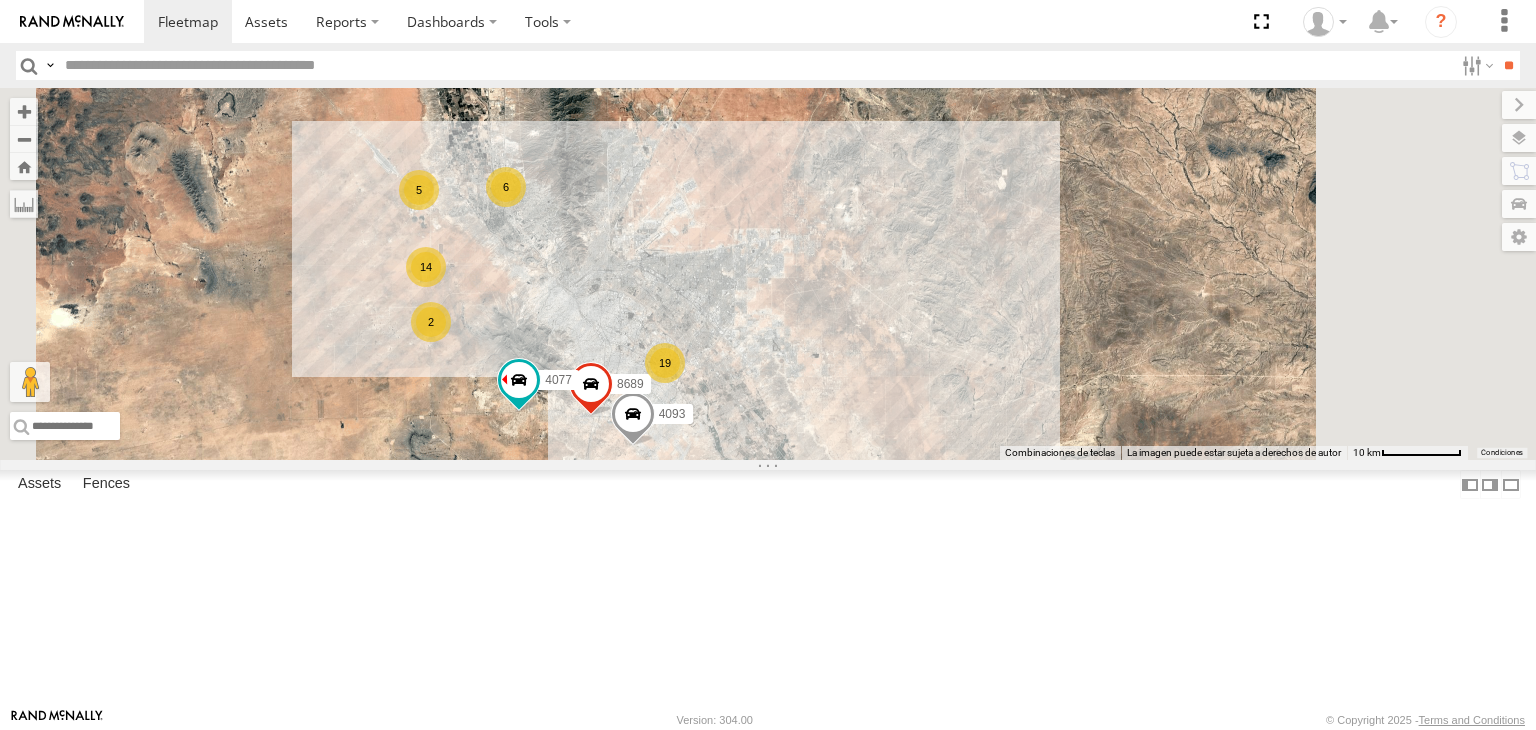 drag, startPoint x: 795, startPoint y: 320, endPoint x: 794, endPoint y: 397, distance: 77.00649 